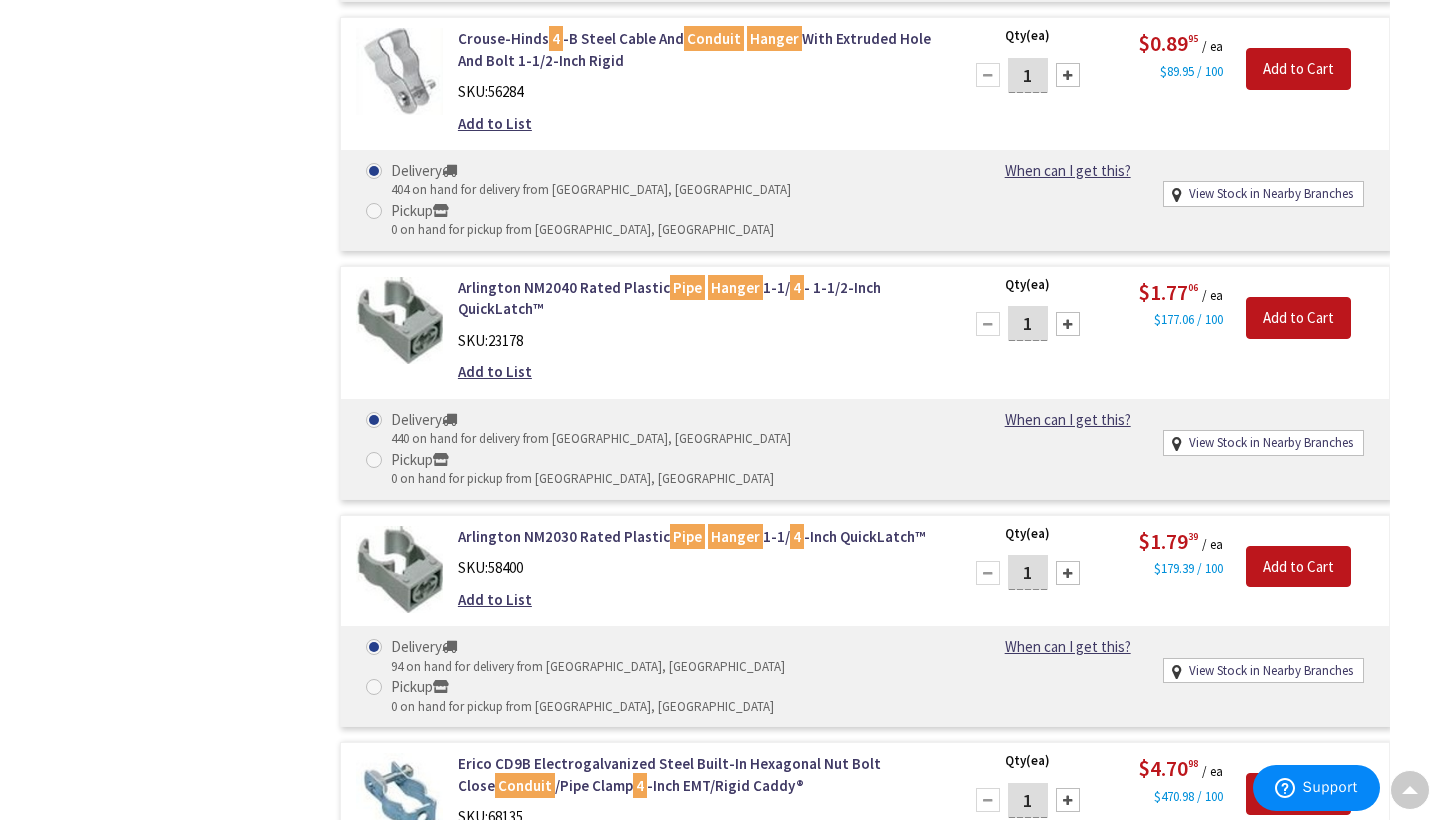 scroll, scrollTop: 1462, scrollLeft: 0, axis: vertical 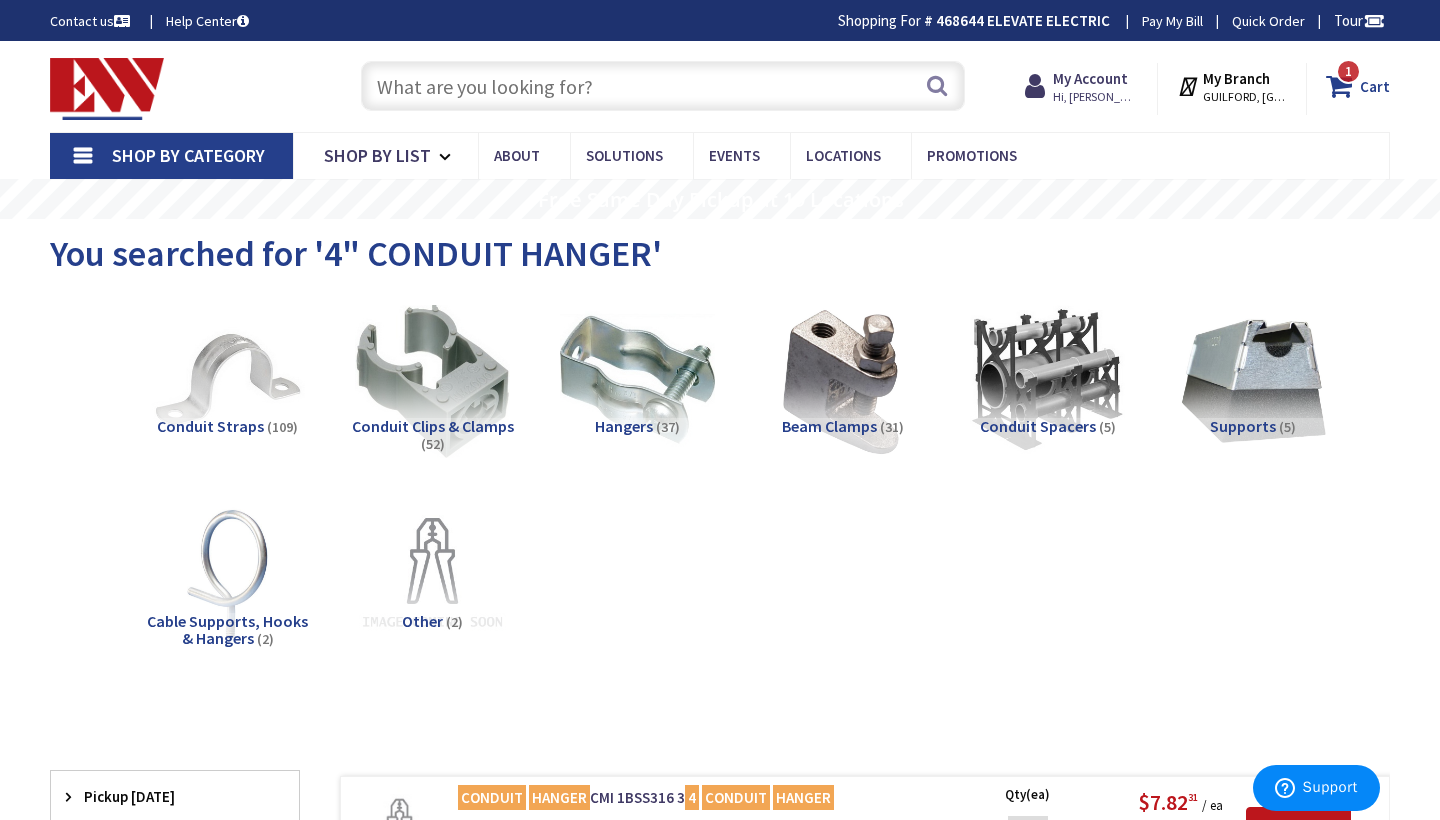 click on "Cart" at bounding box center [1375, 86] 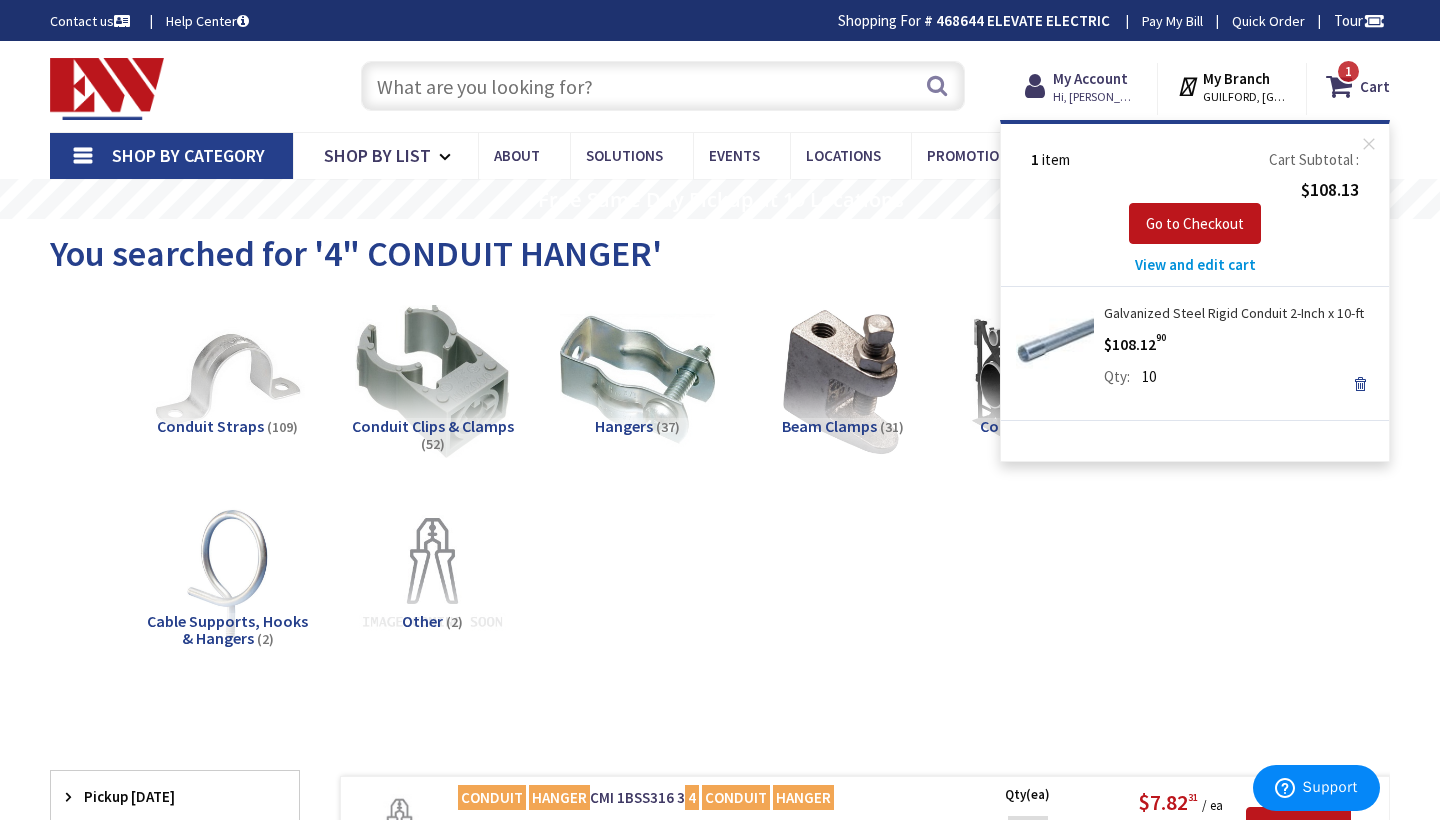 click on "Remove" at bounding box center (1360, 384) 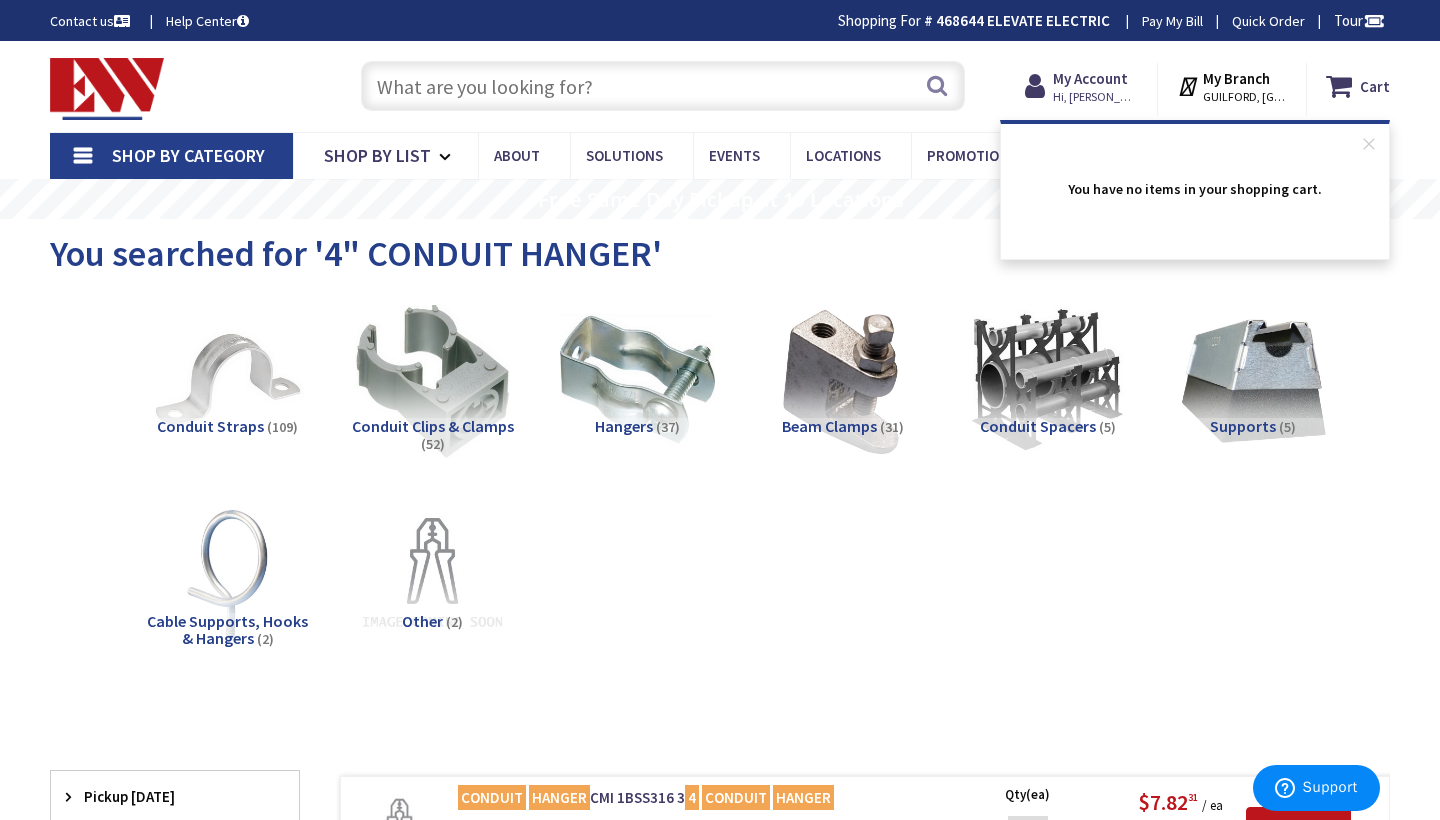 click at bounding box center [663, 86] 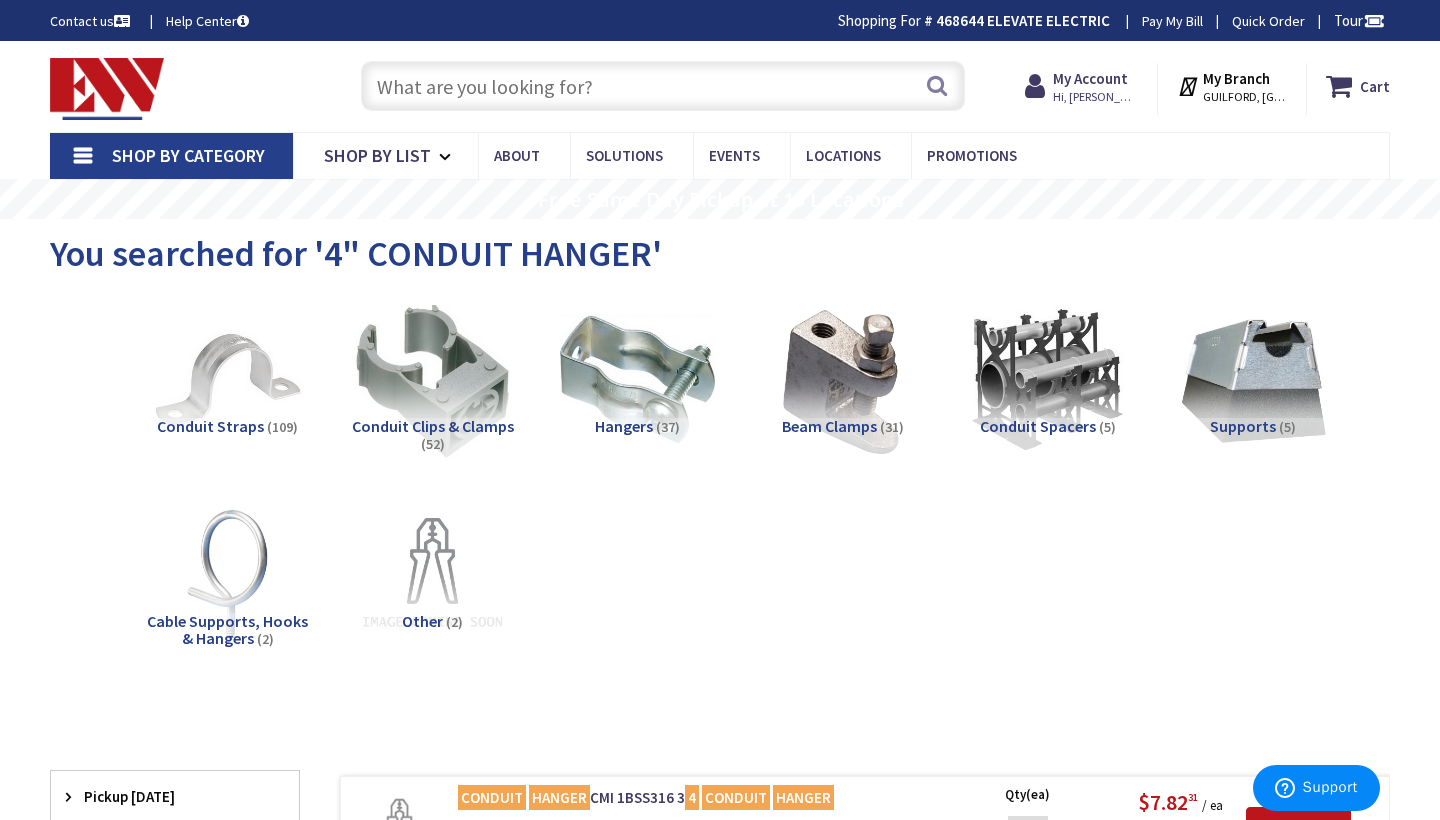 click at bounding box center [663, 86] 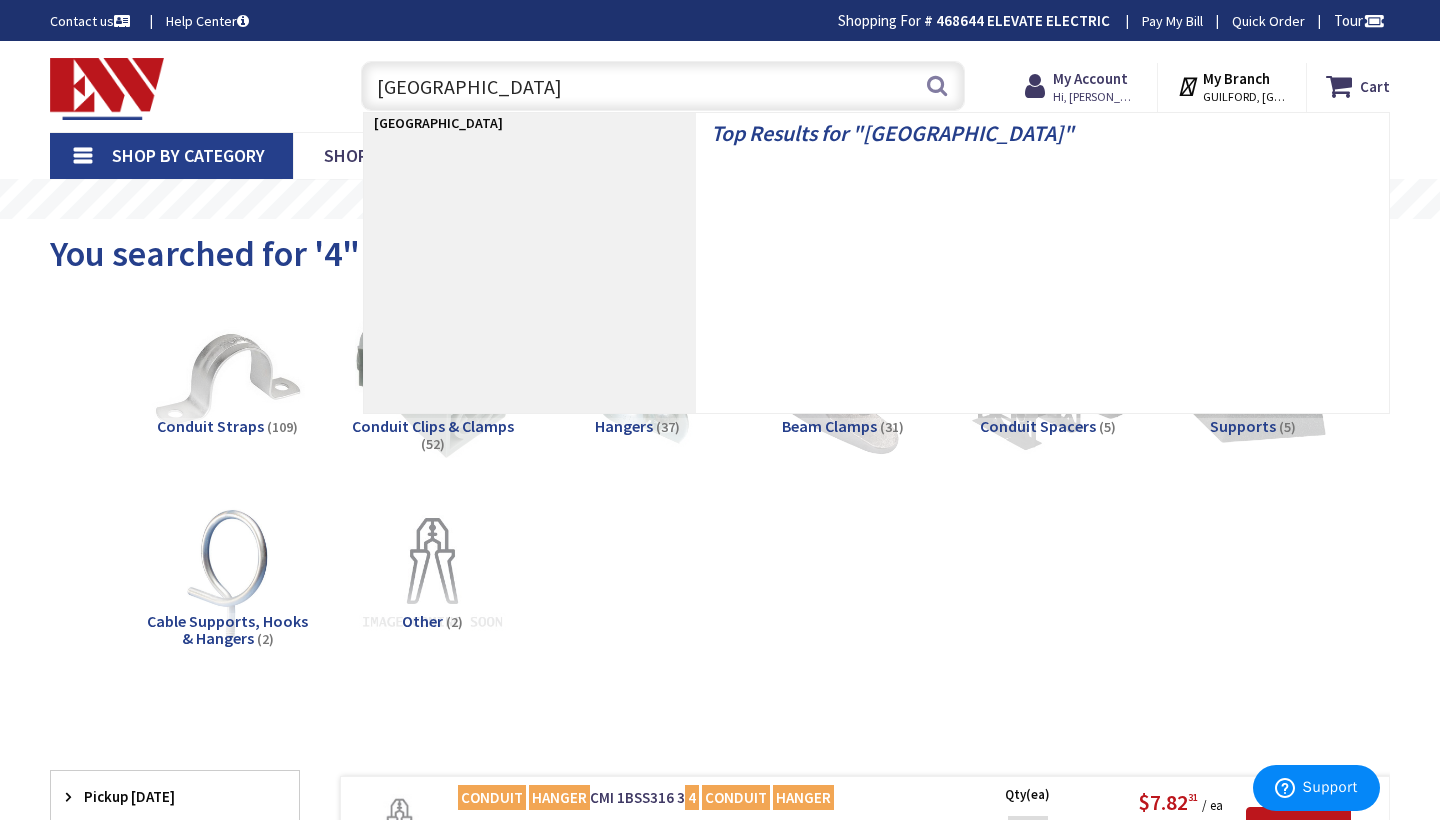 type on "ROMEX" 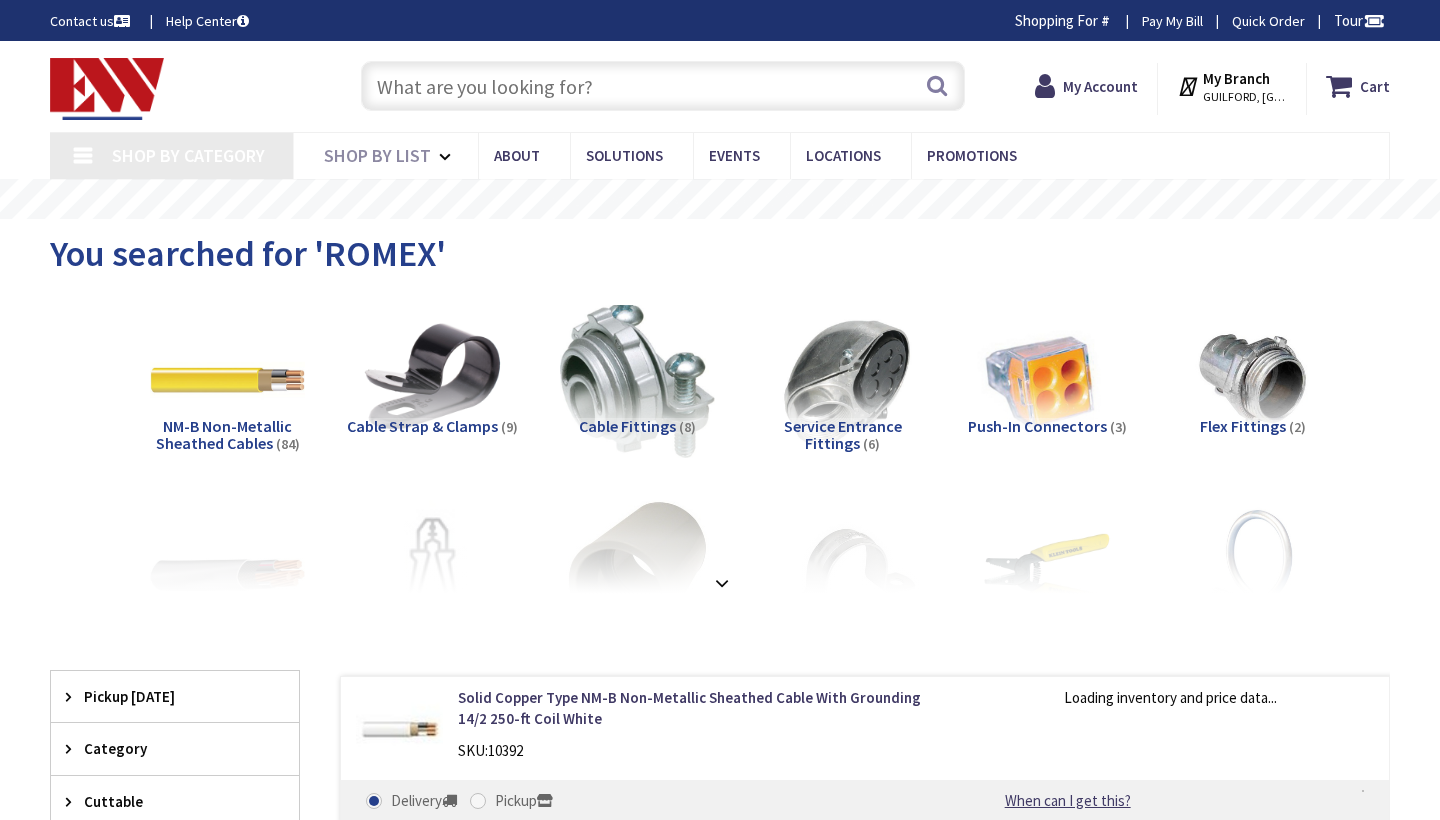 scroll, scrollTop: 0, scrollLeft: 0, axis: both 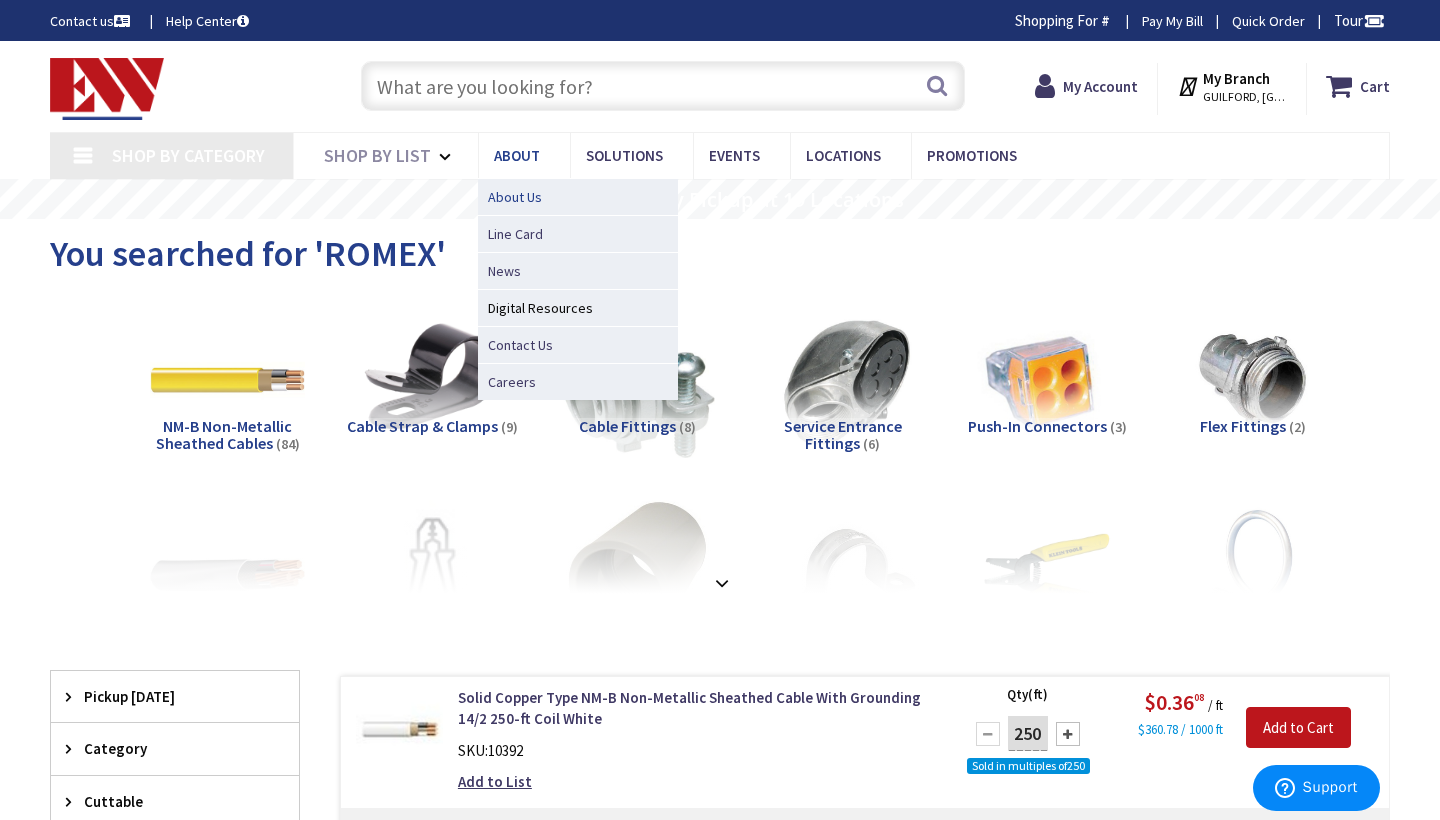 type on "[US_STATE][GEOGRAPHIC_DATA], [GEOGRAPHIC_DATA]" 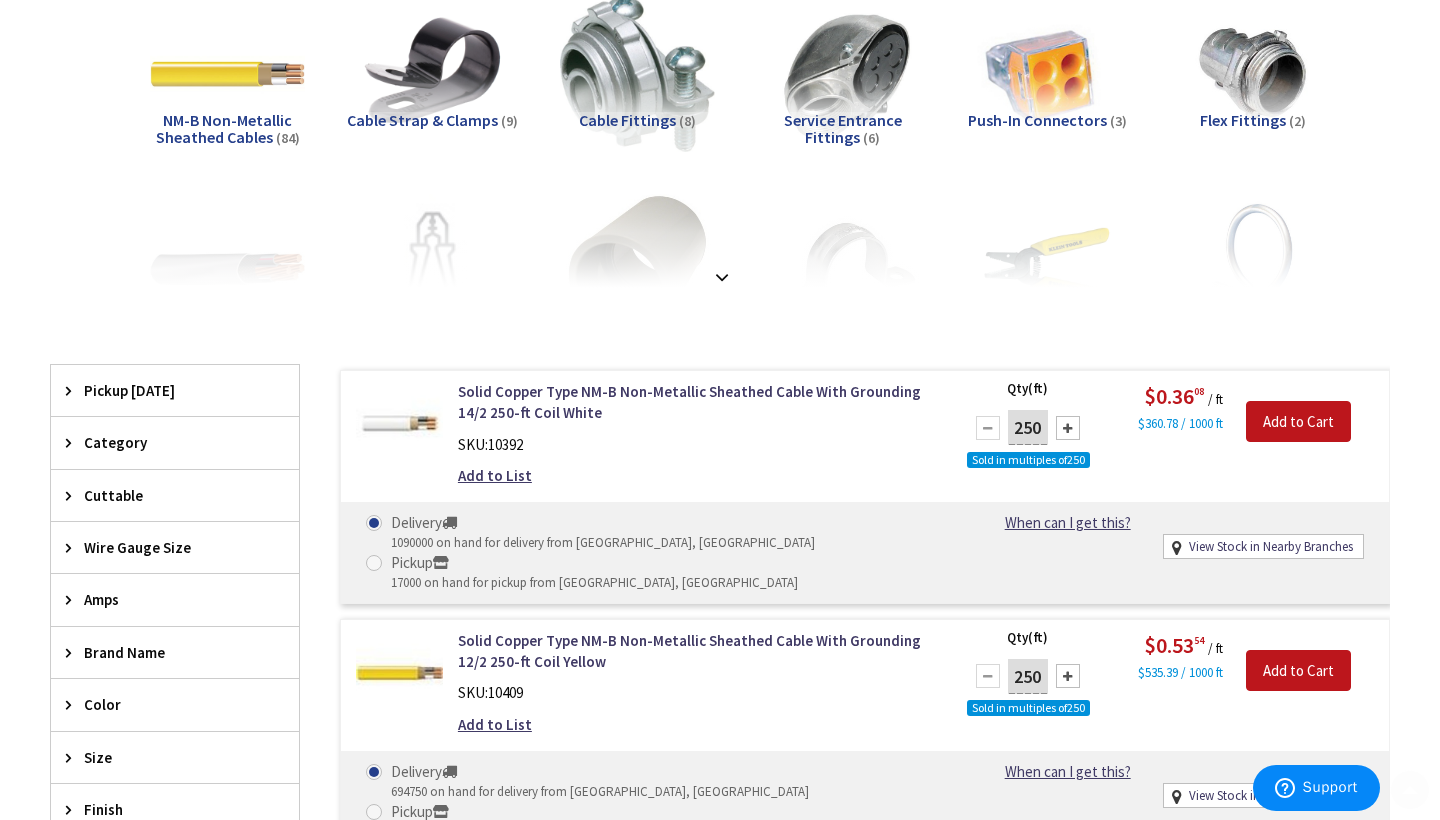 scroll, scrollTop: 345, scrollLeft: 0, axis: vertical 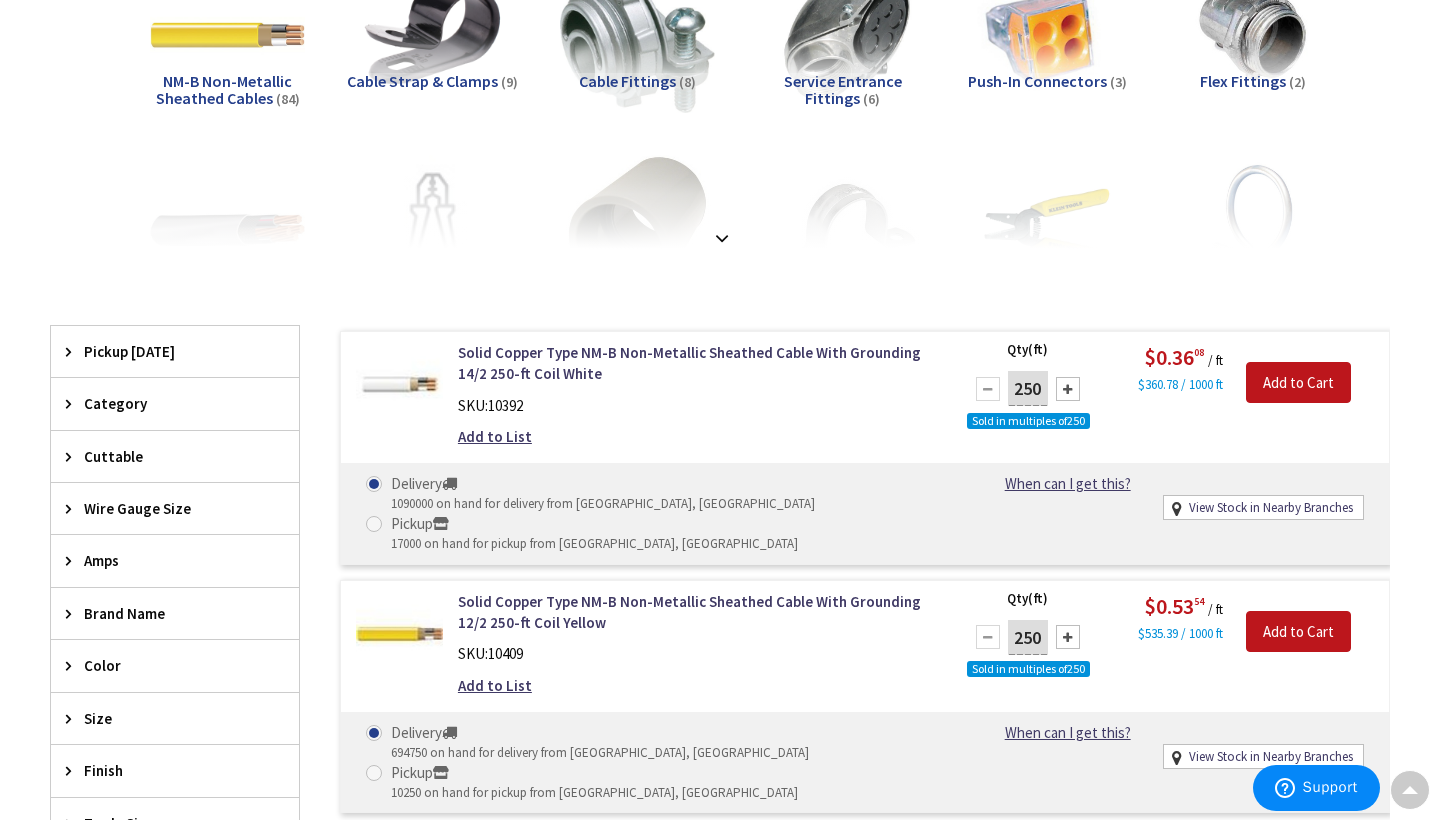 click at bounding box center [1068, 389] 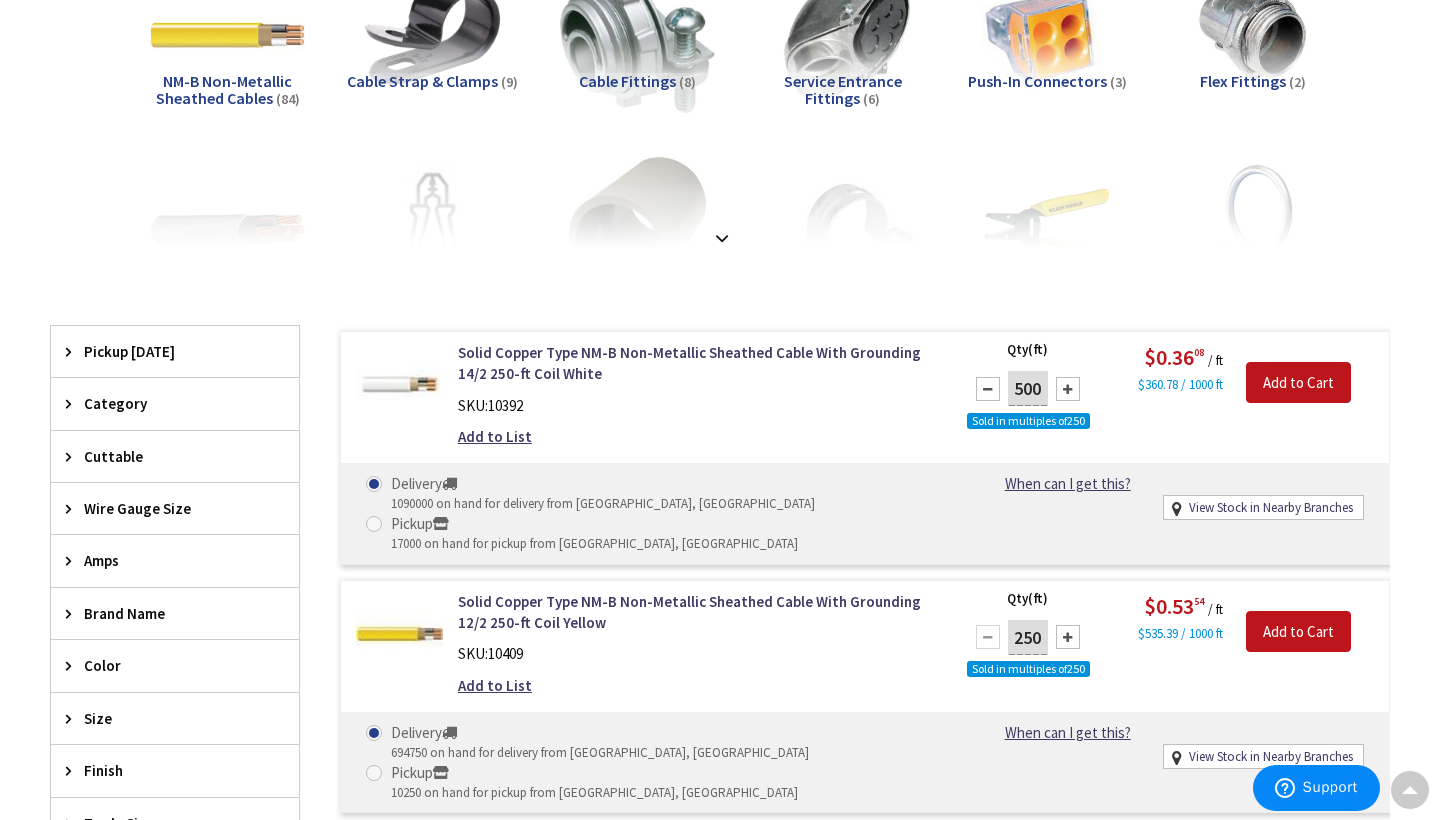 click at bounding box center (1068, 389) 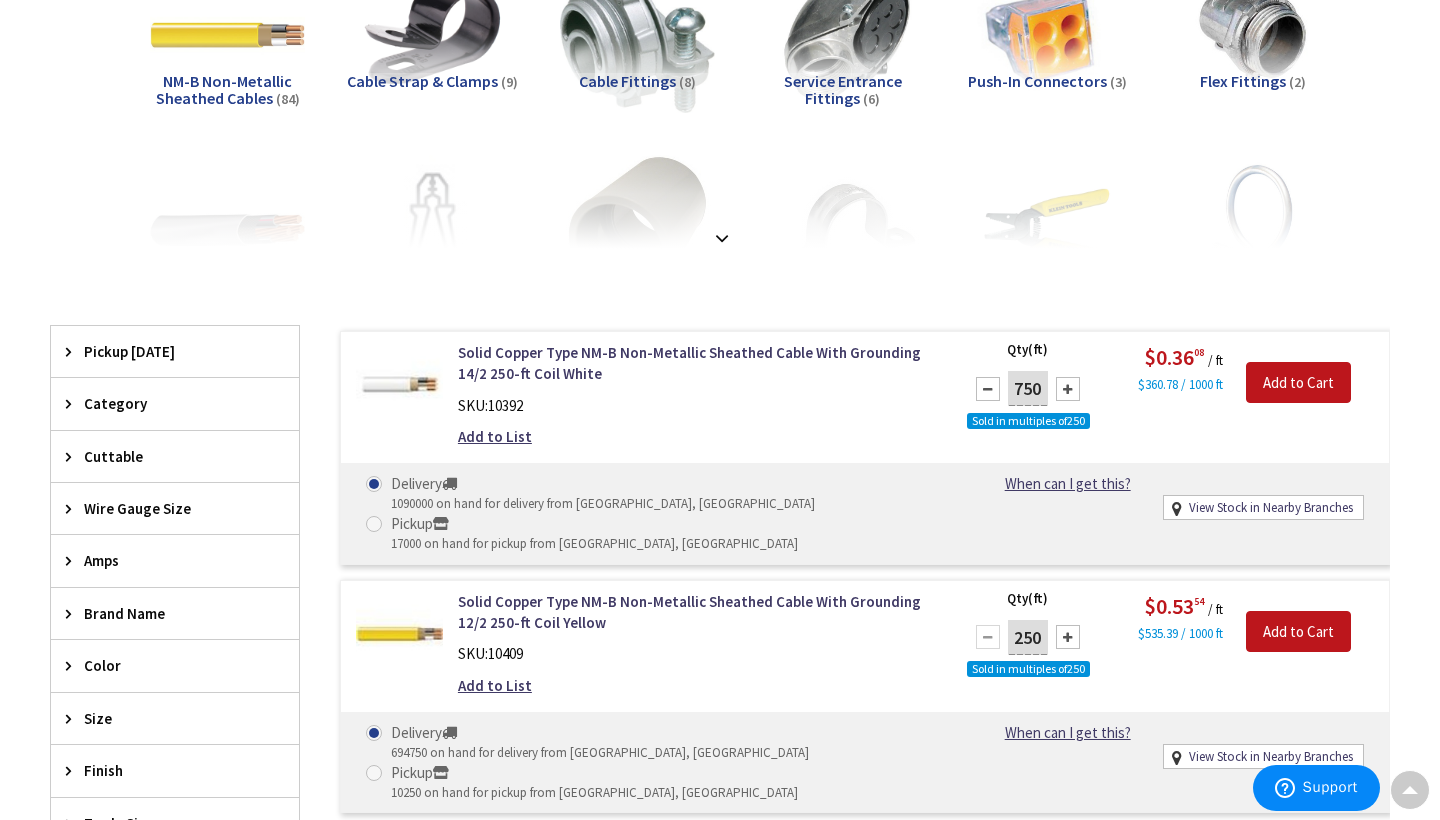 click at bounding box center (1068, 389) 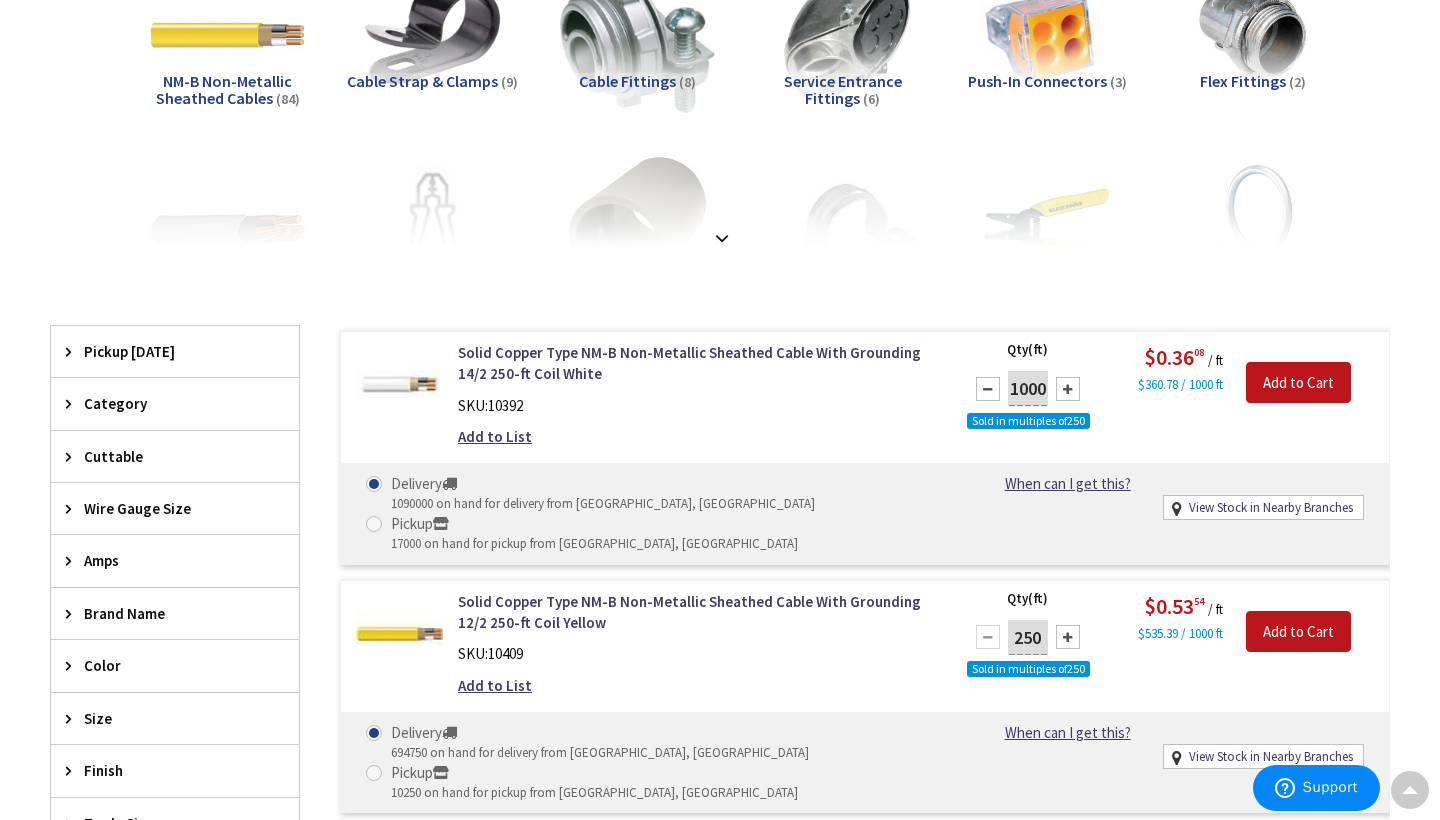 click at bounding box center (1068, 389) 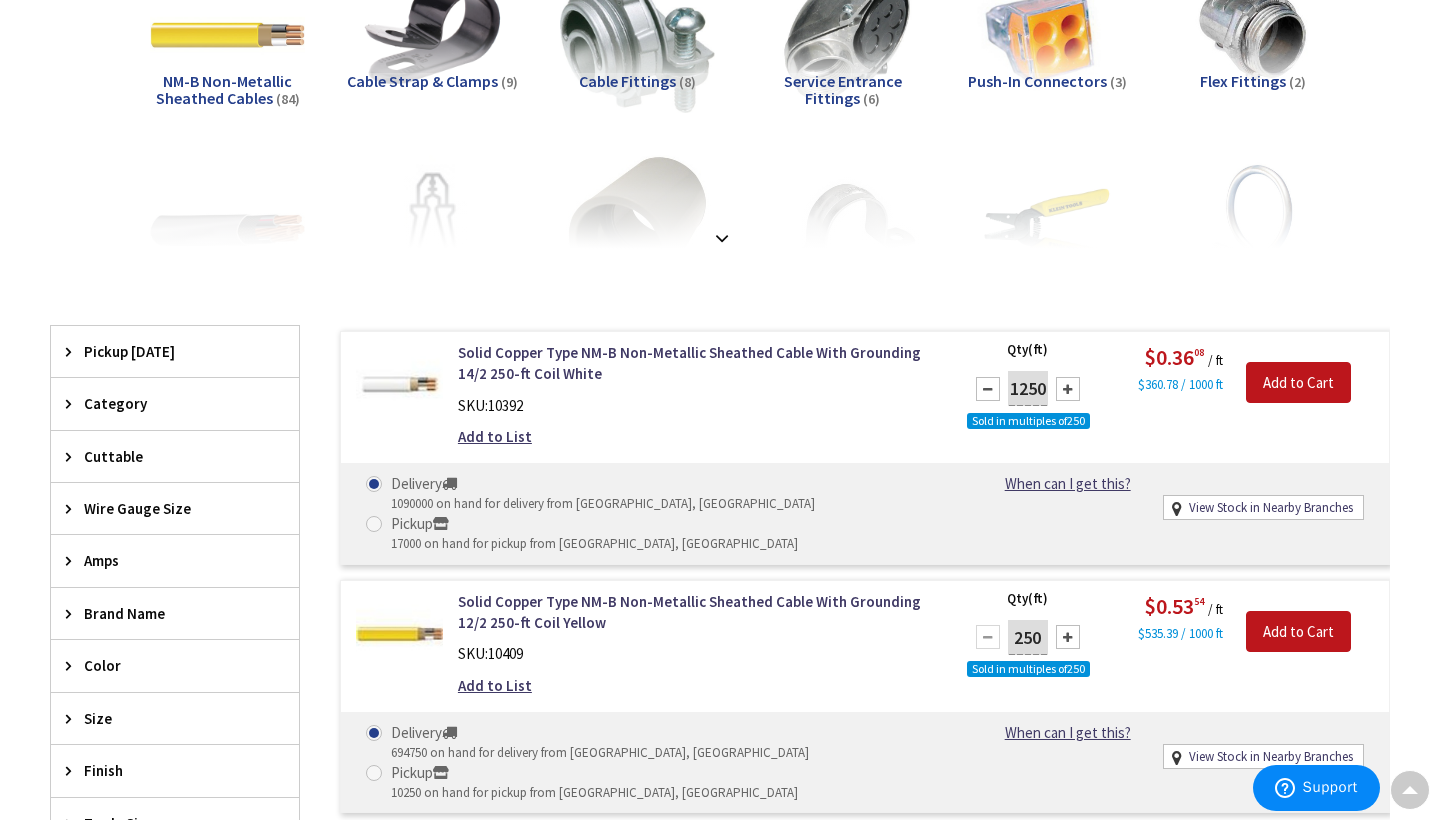 click at bounding box center (988, 389) 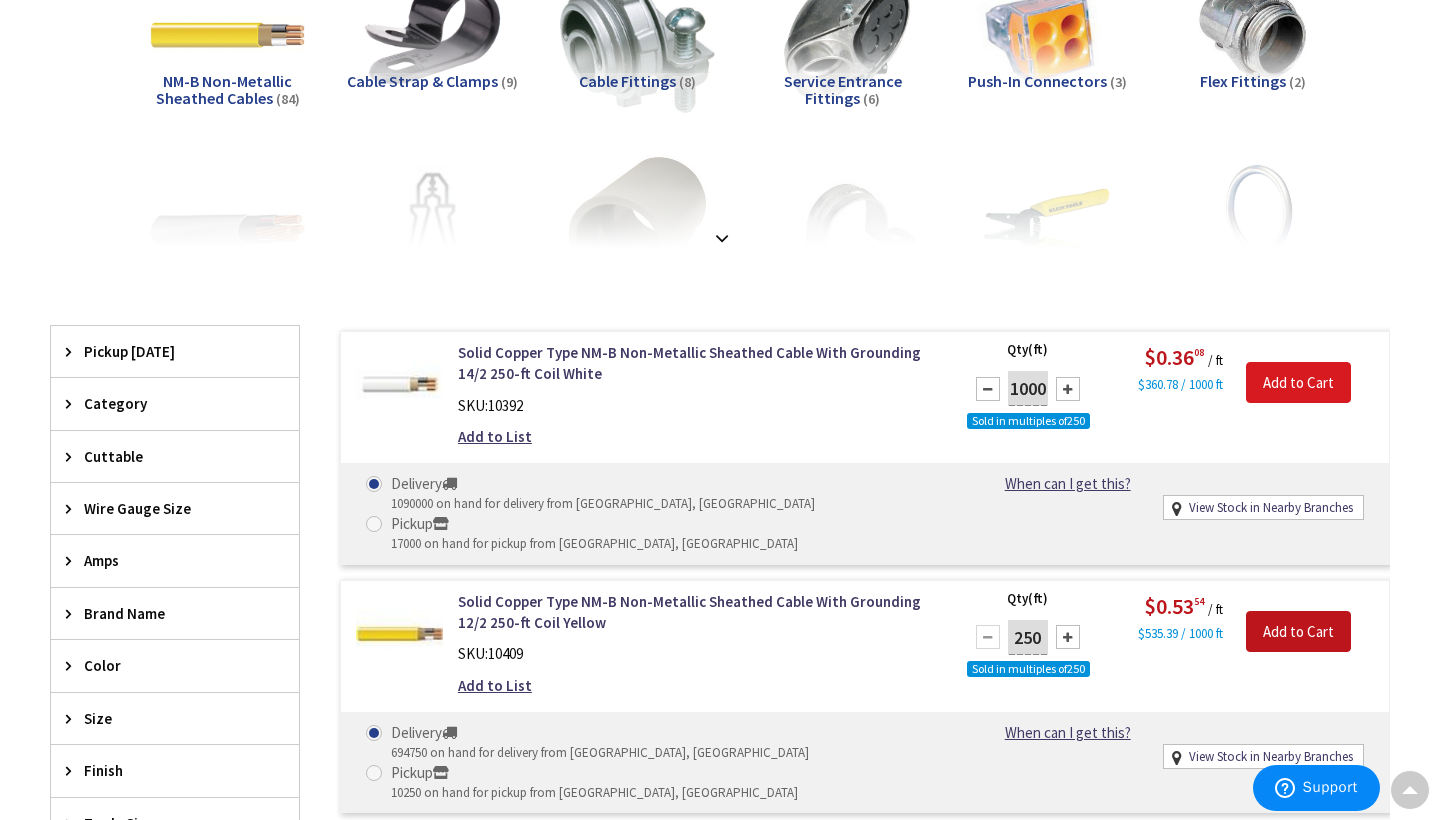 click on "Add to Cart" at bounding box center (1298, 383) 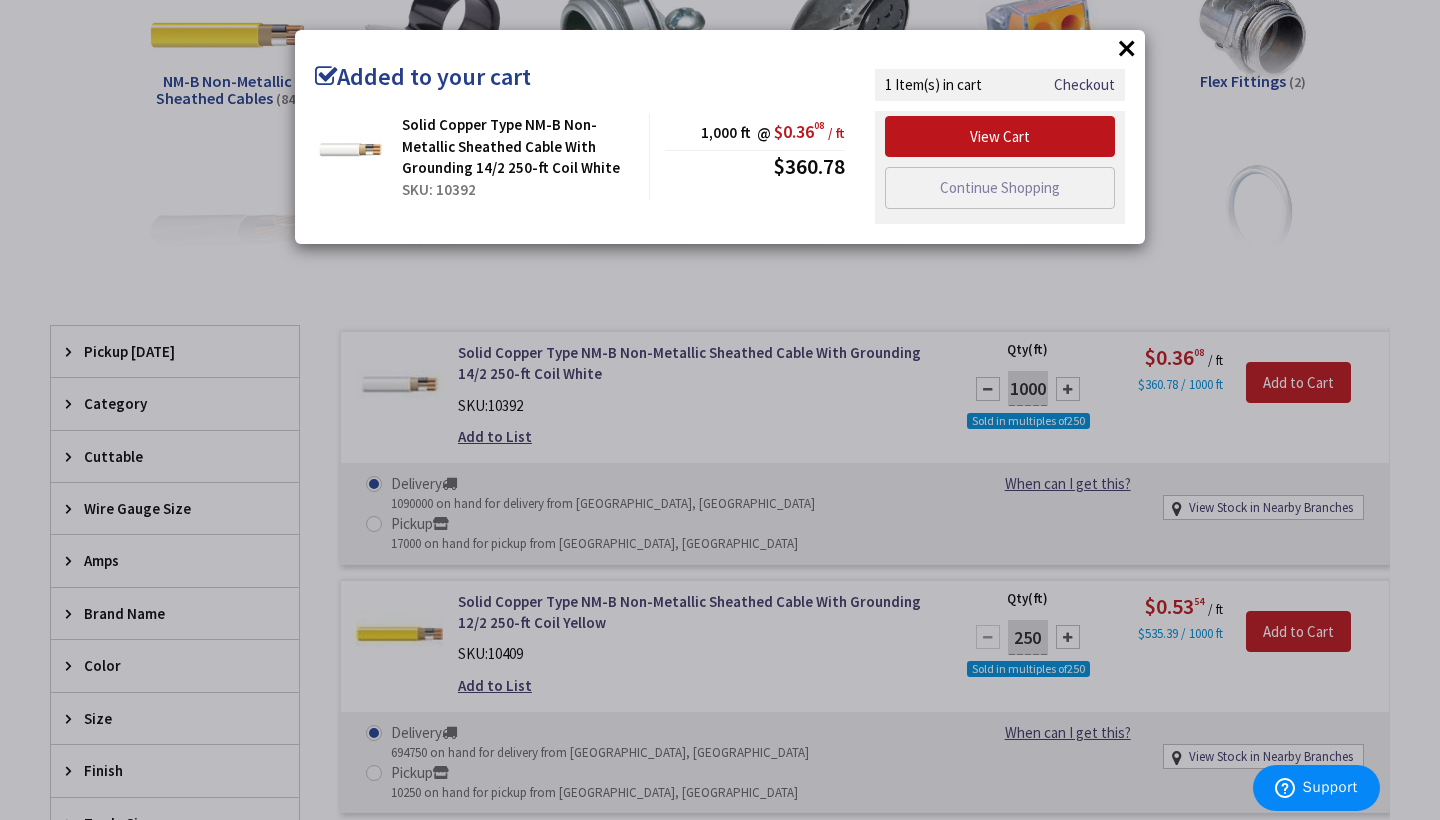 click on "×" at bounding box center [1127, 48] 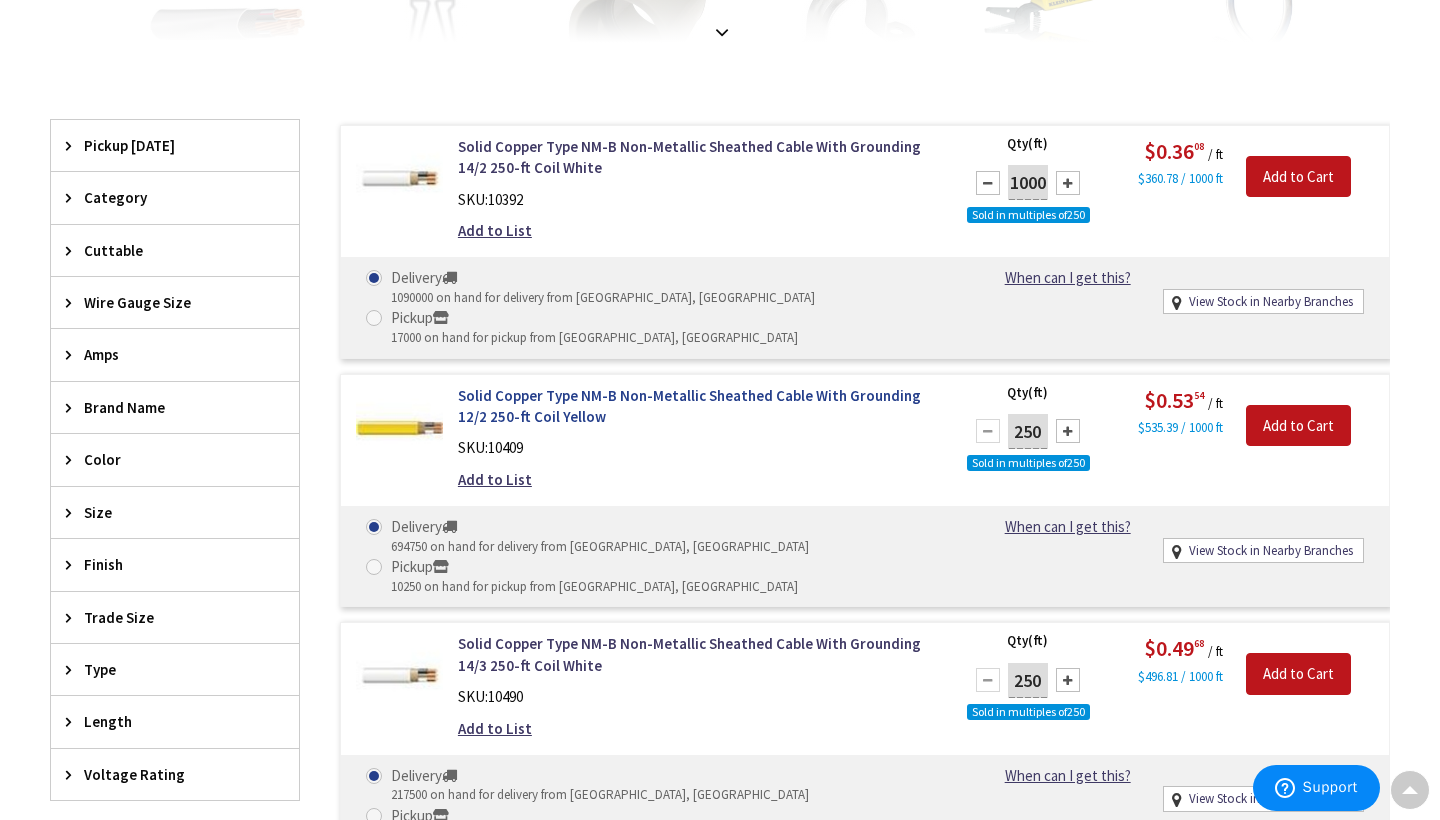 scroll, scrollTop: 578, scrollLeft: 0, axis: vertical 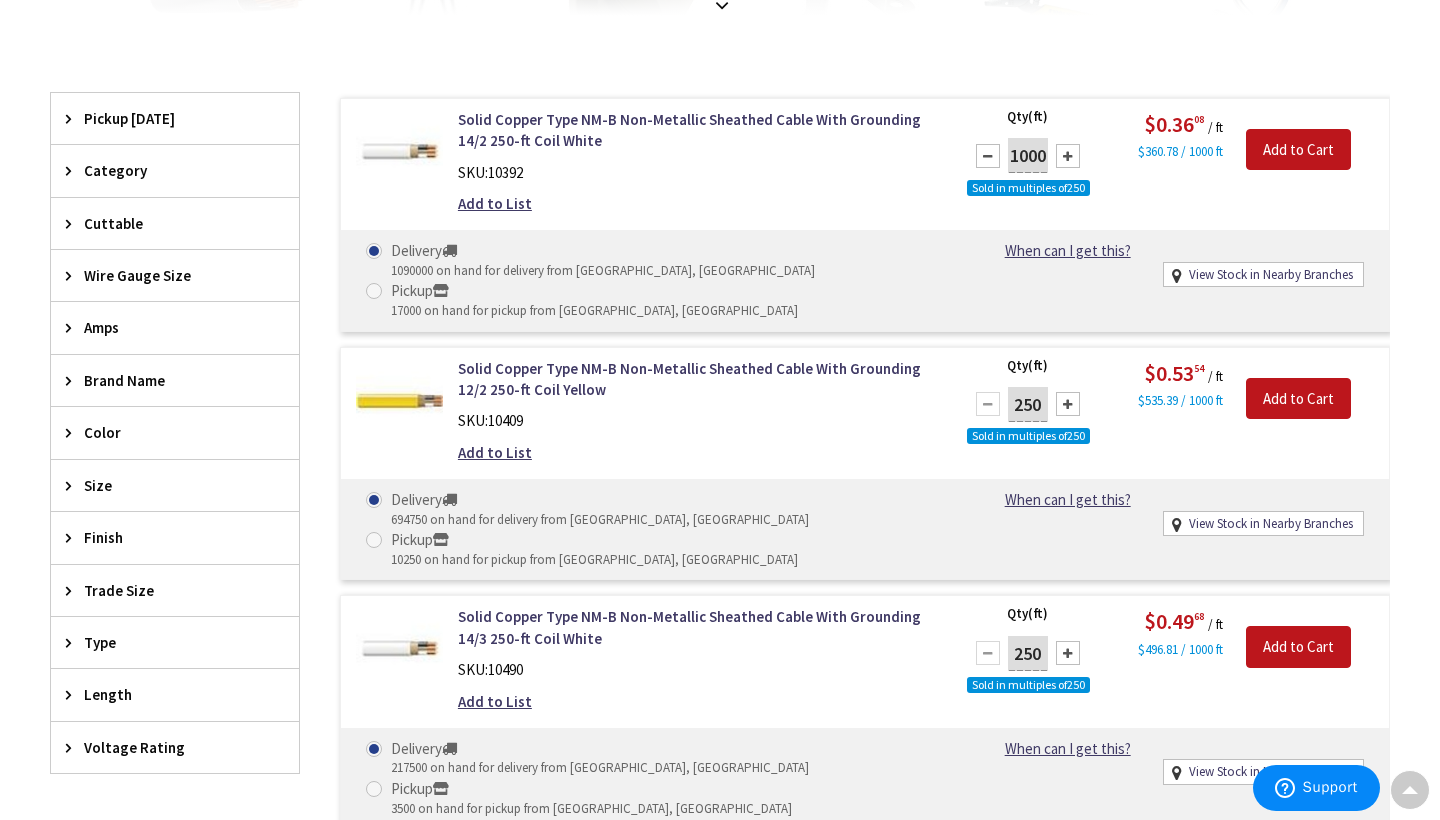 click at bounding box center (1068, 404) 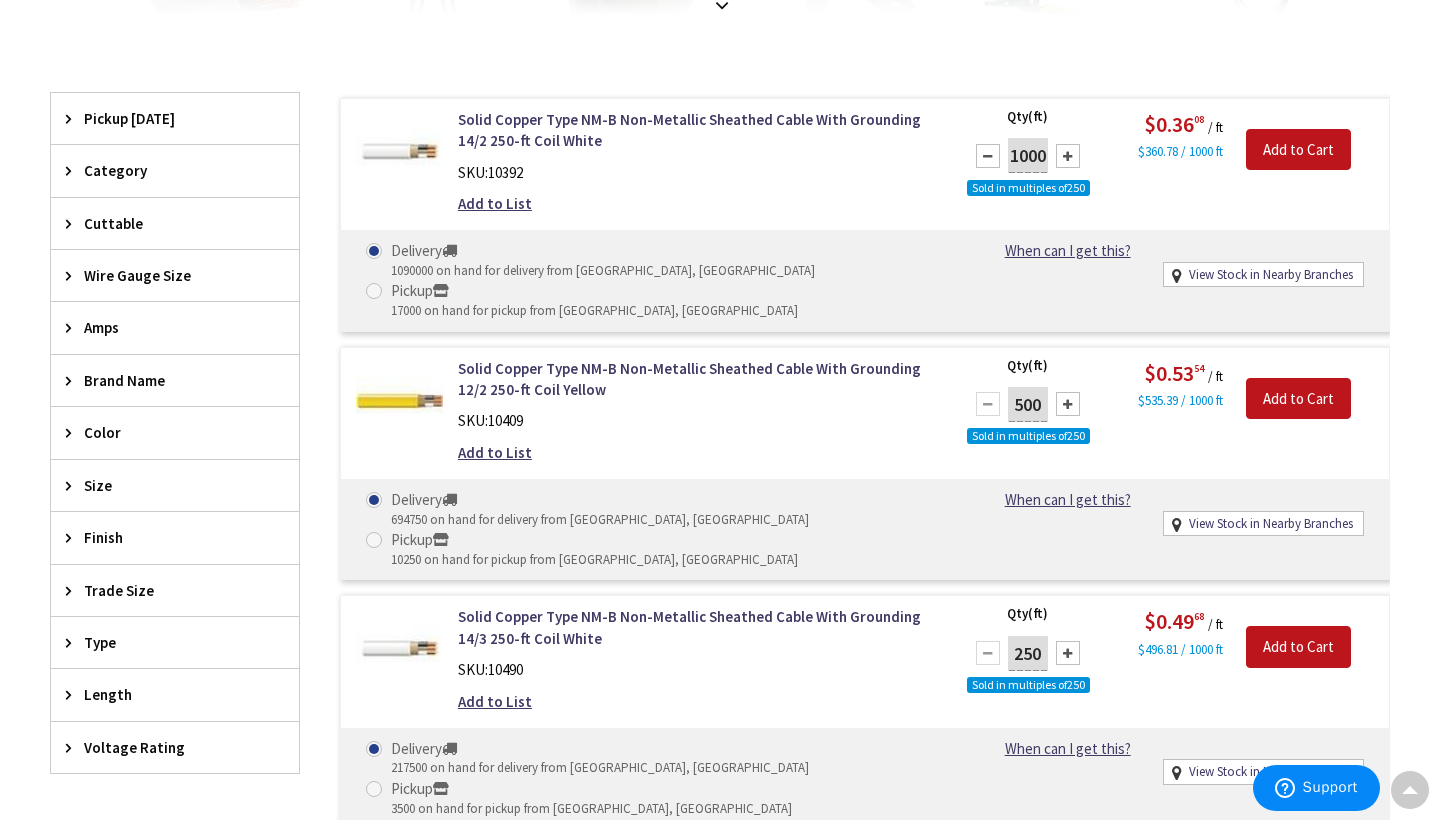 click at bounding box center (1068, 404) 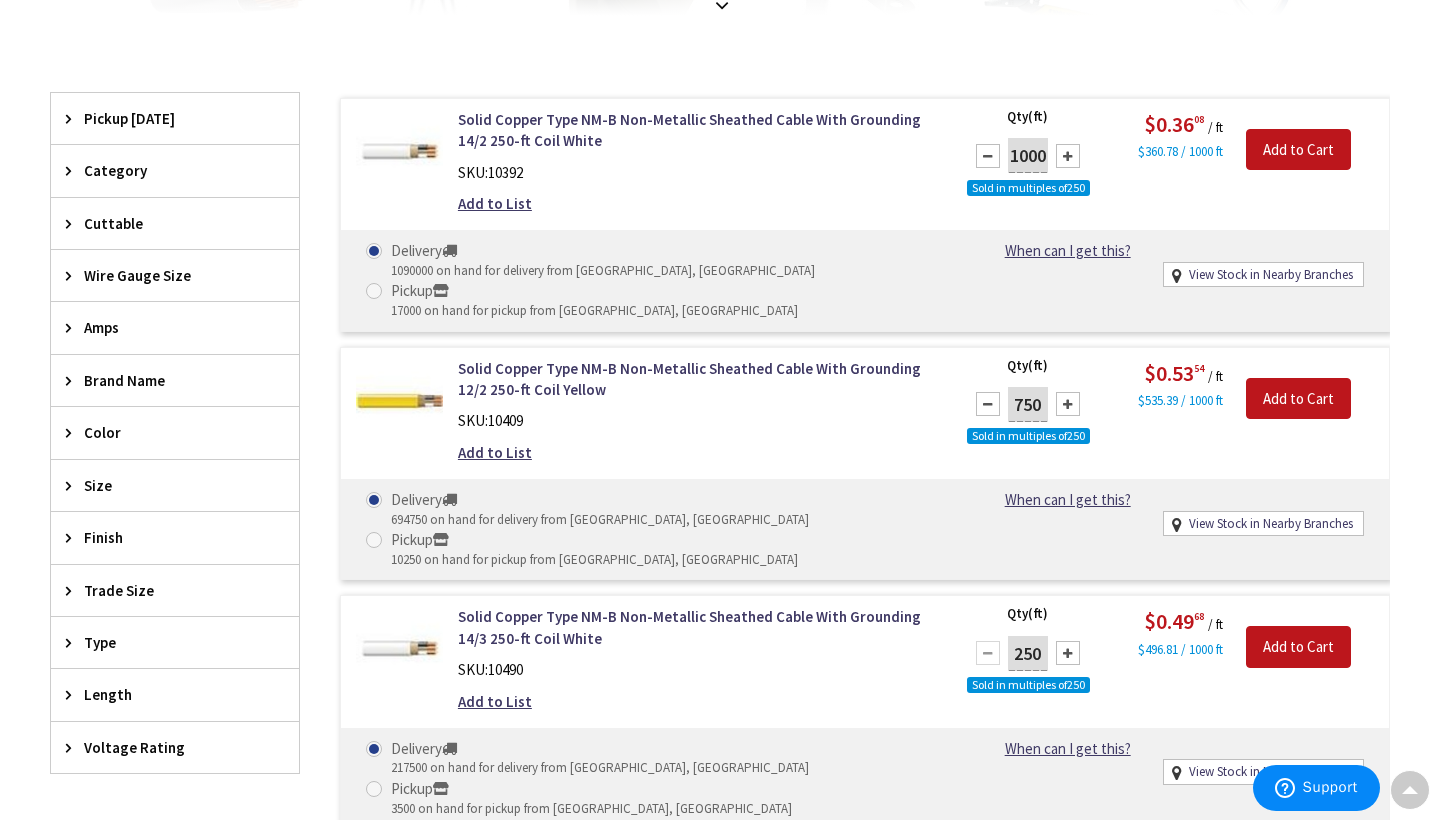 click at bounding box center [1068, 404] 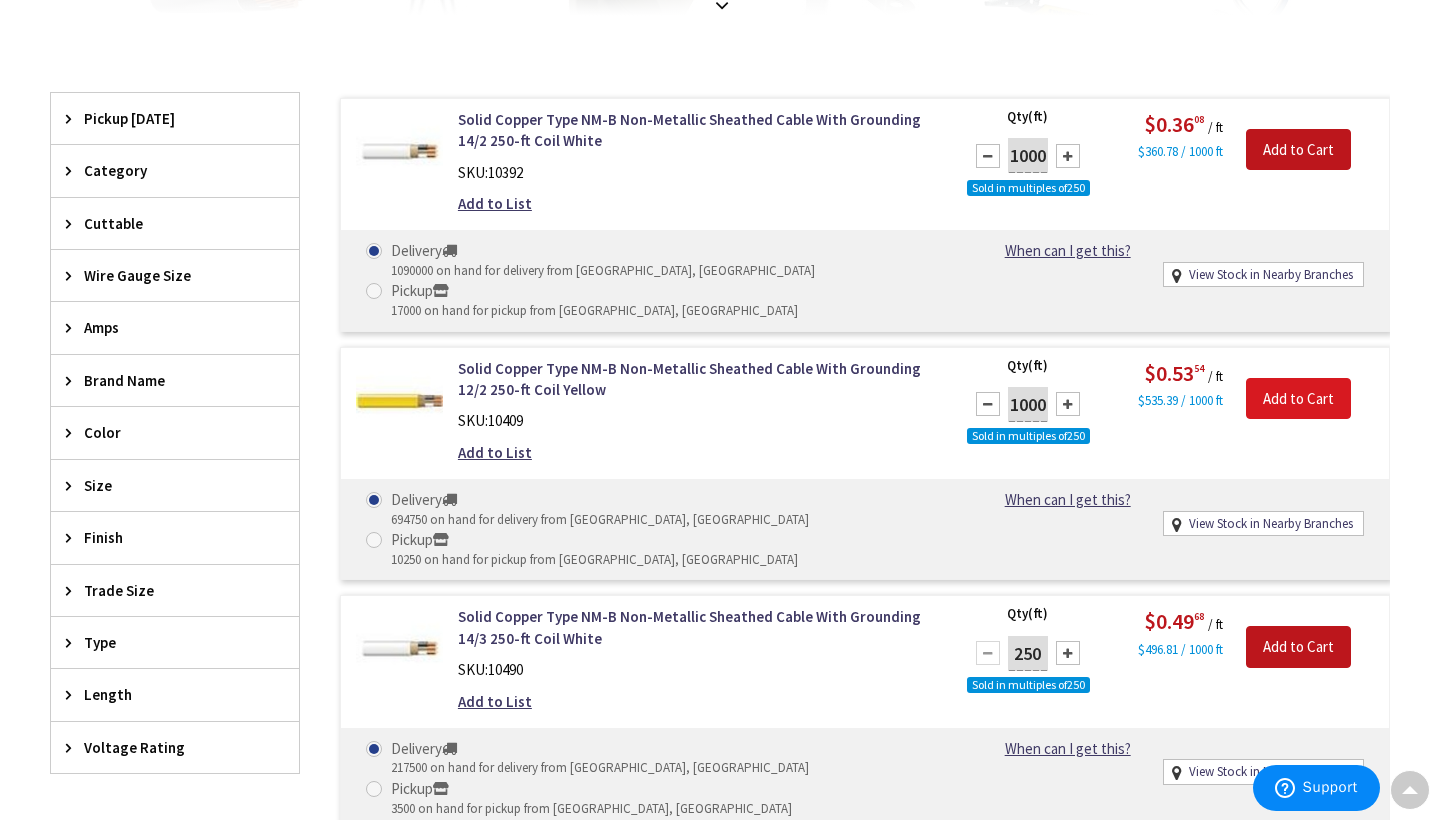 click on "Add to Cart" at bounding box center (1298, 399) 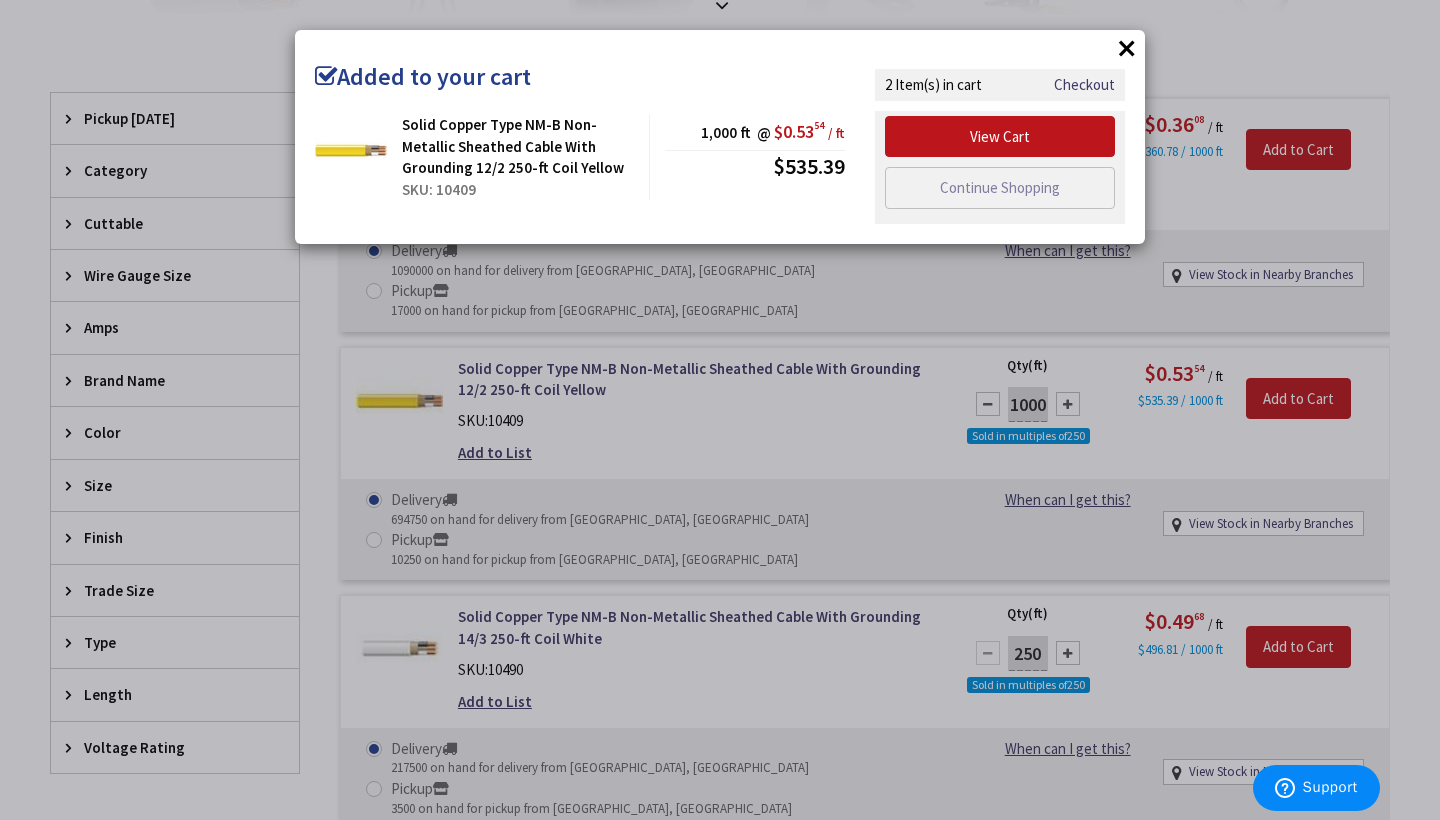 click on "×" at bounding box center (1127, 48) 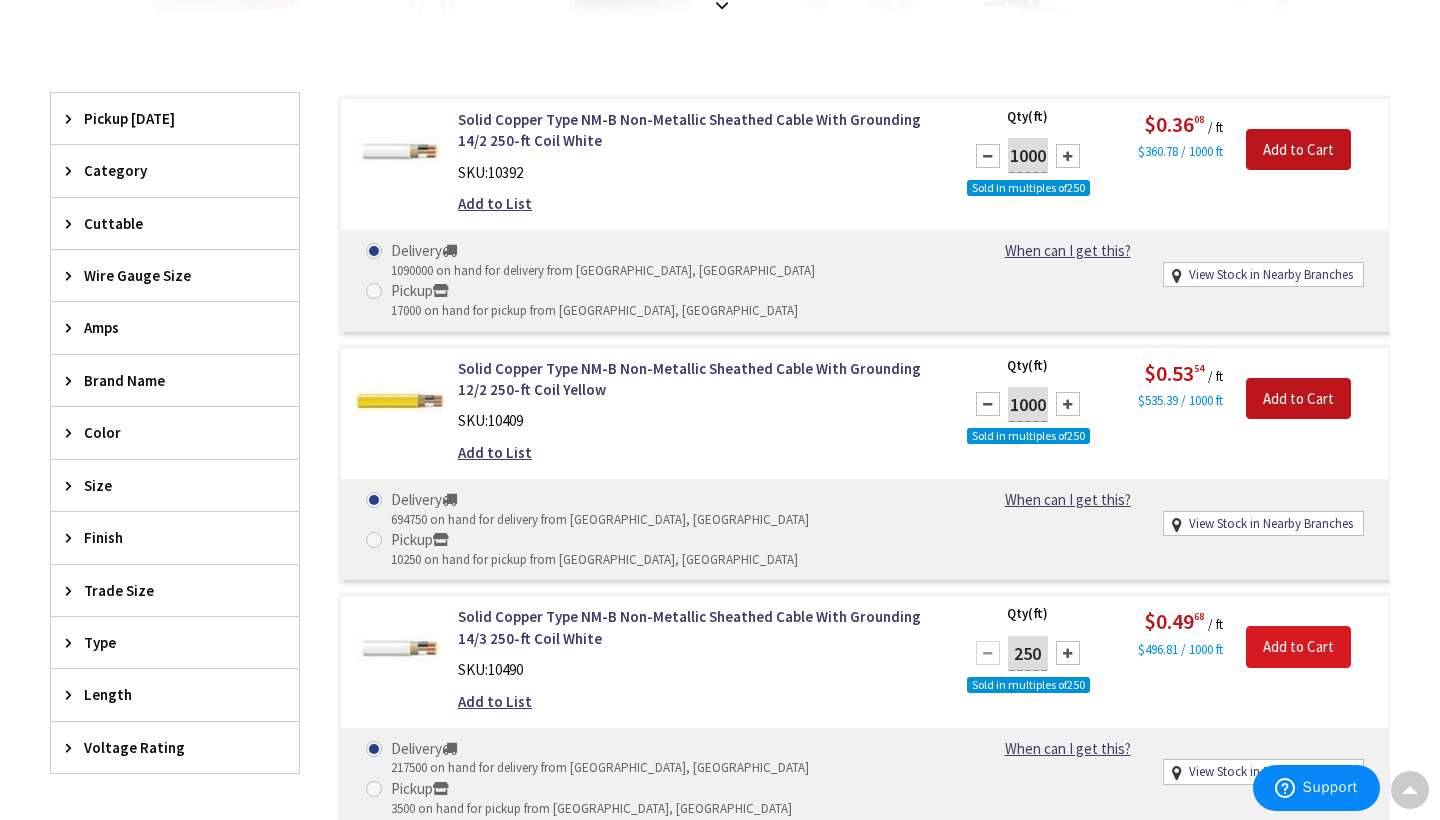 click on "Add to Cart" at bounding box center [1298, 647] 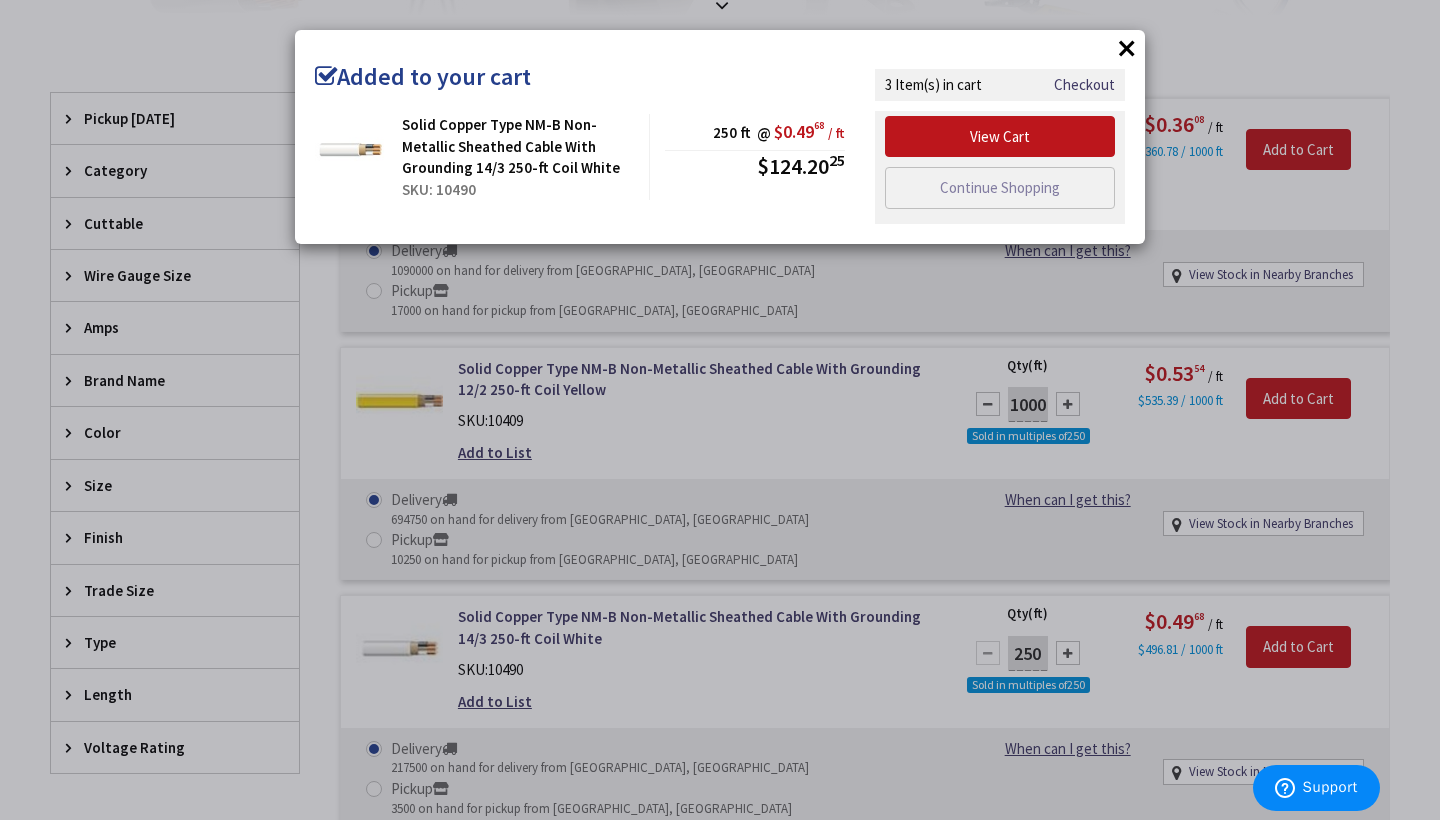 click on "×" at bounding box center [1127, 48] 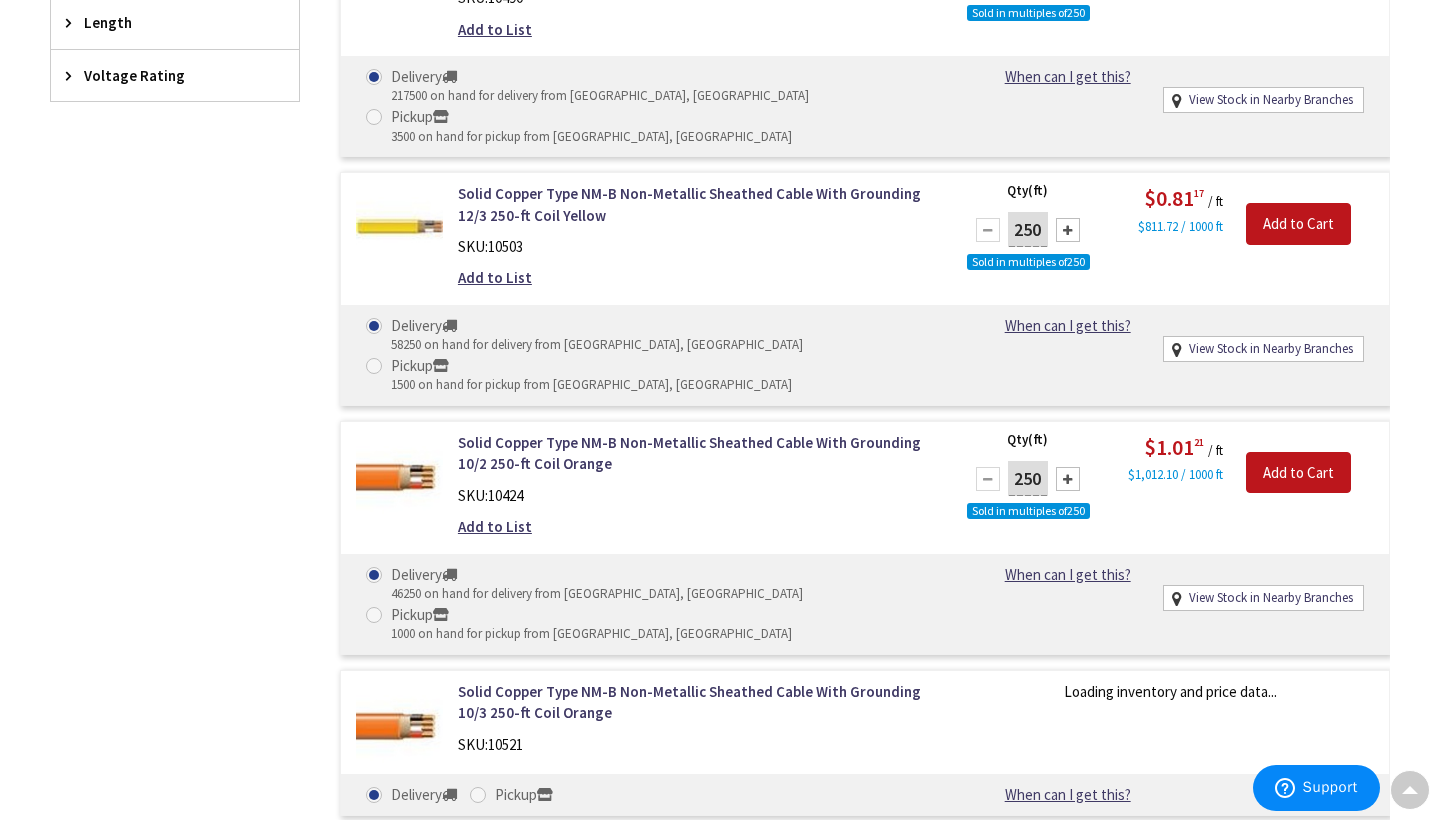 scroll, scrollTop: 1250, scrollLeft: 0, axis: vertical 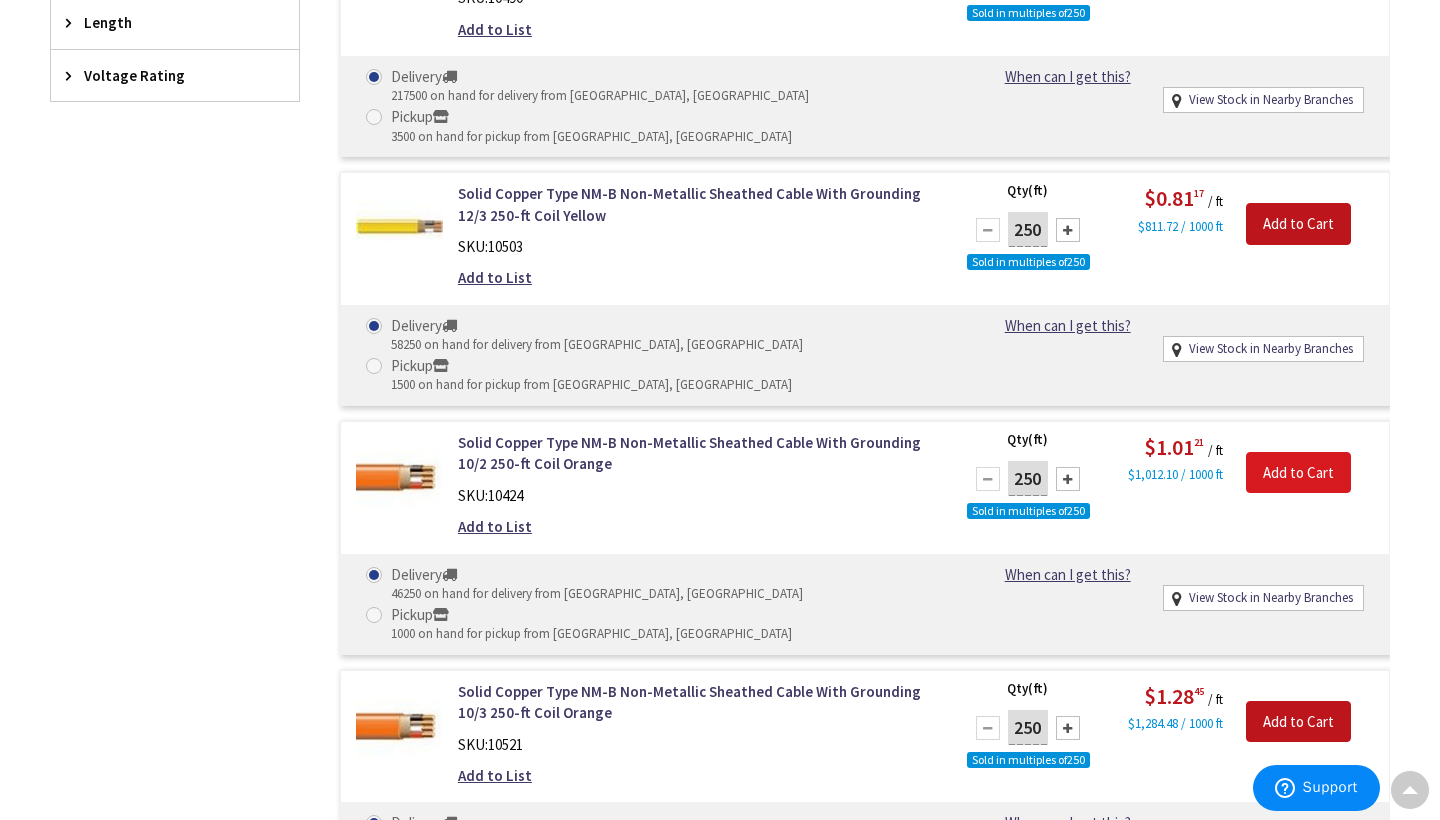 click on "Add to Cart" at bounding box center [1298, 473] 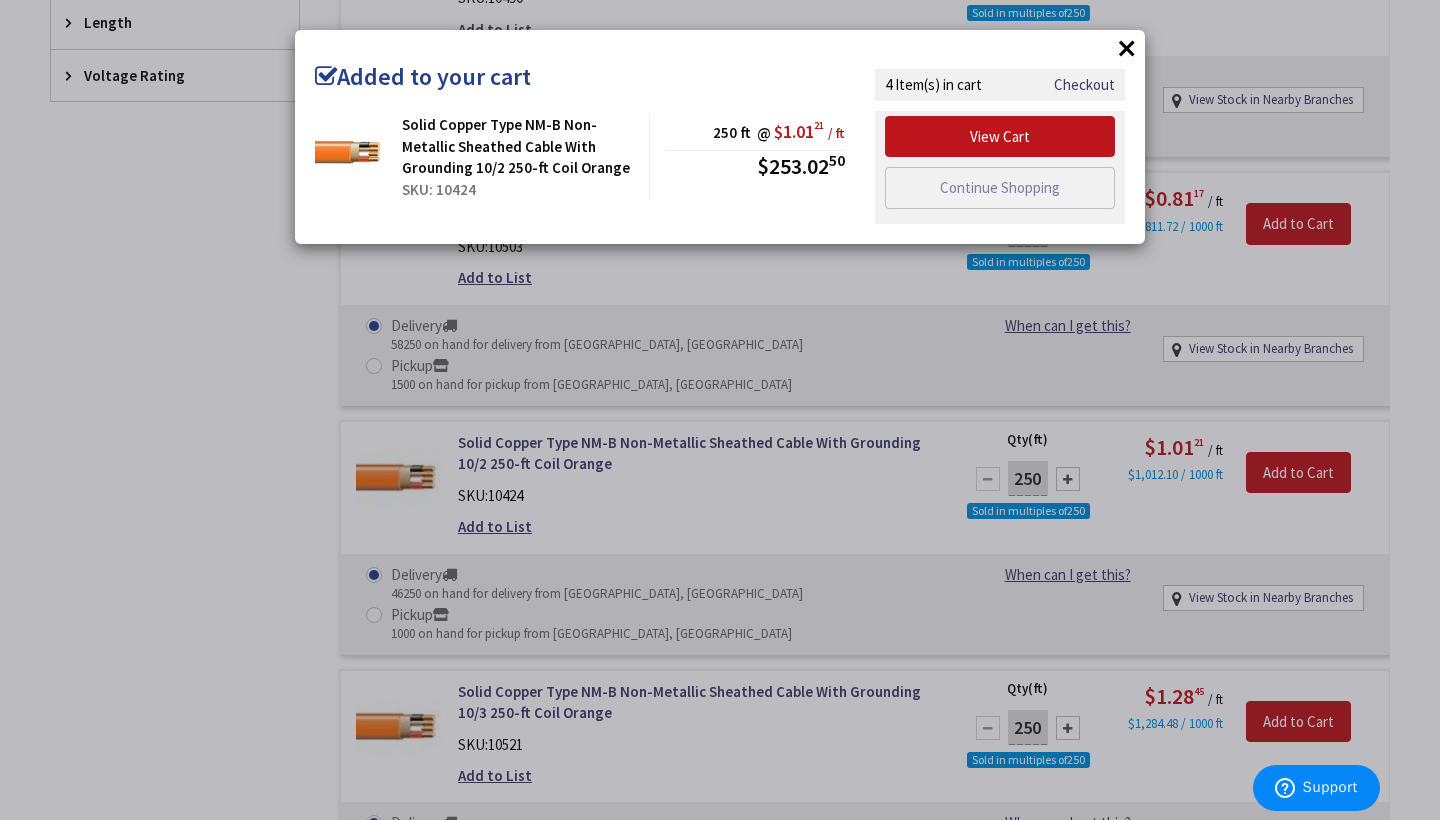 click on "×" at bounding box center [1127, 48] 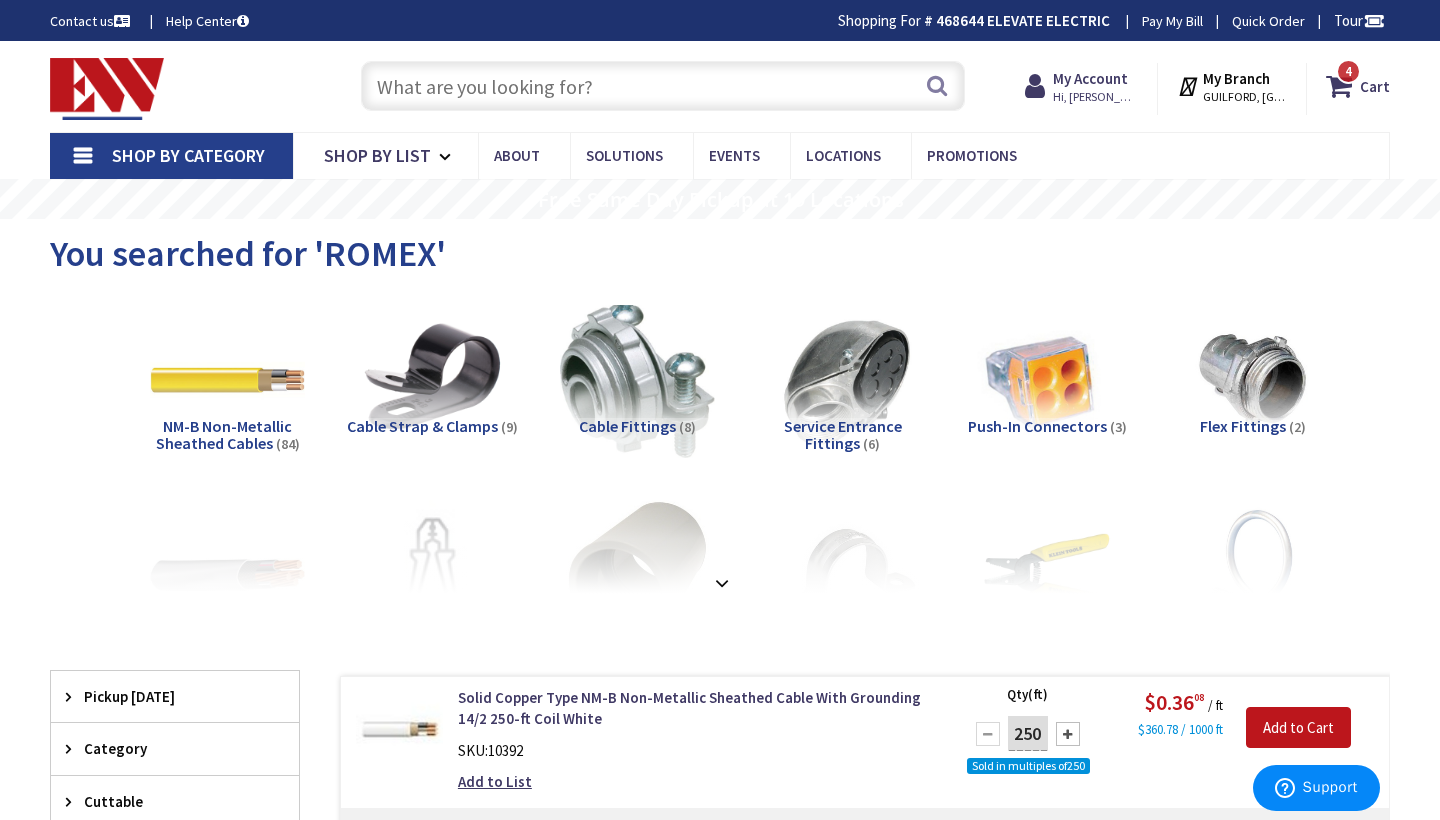 scroll, scrollTop: 0, scrollLeft: 0, axis: both 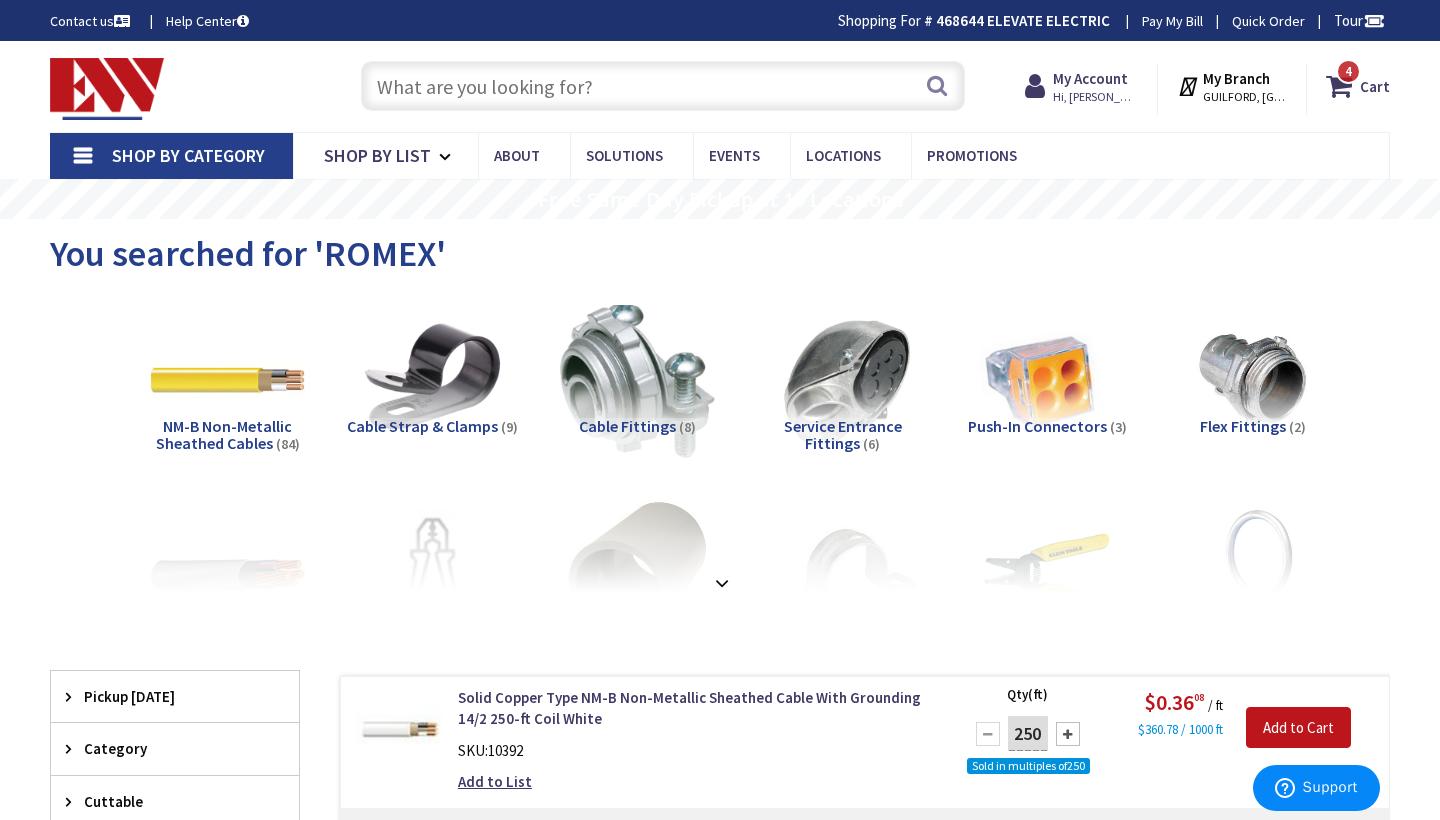 click 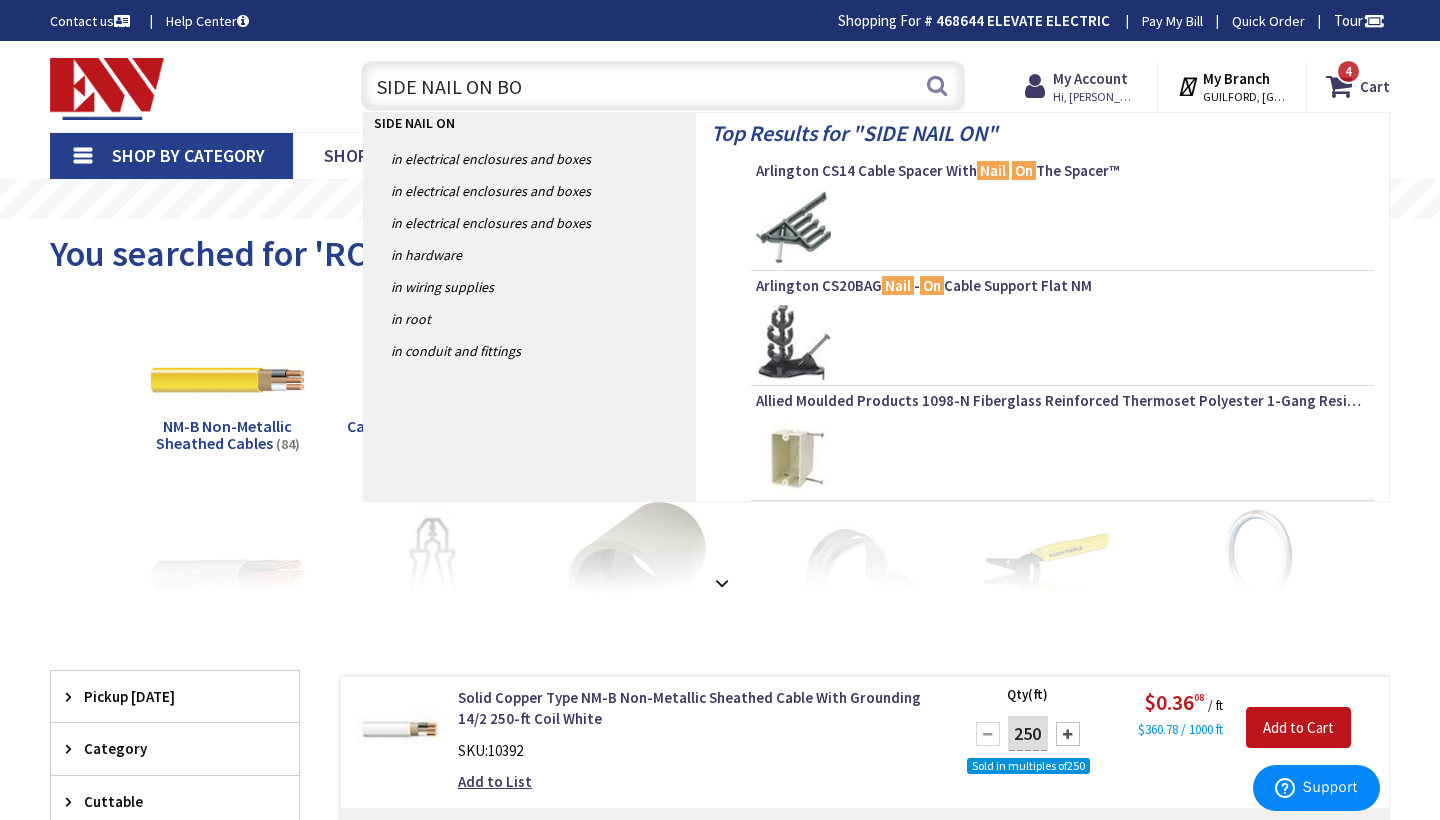 type on "SIDE NAIL ON BOX" 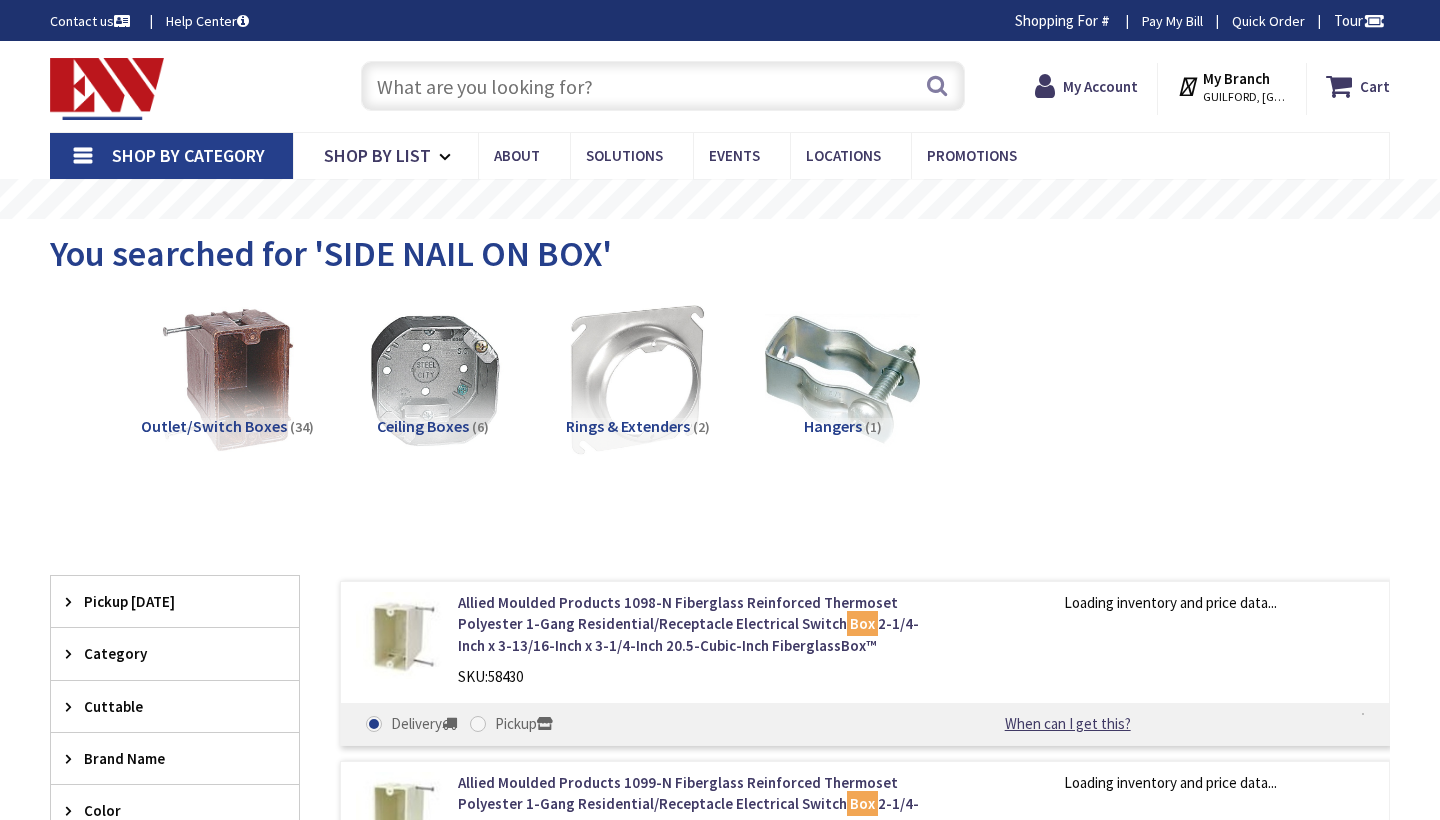 scroll, scrollTop: 0, scrollLeft: 0, axis: both 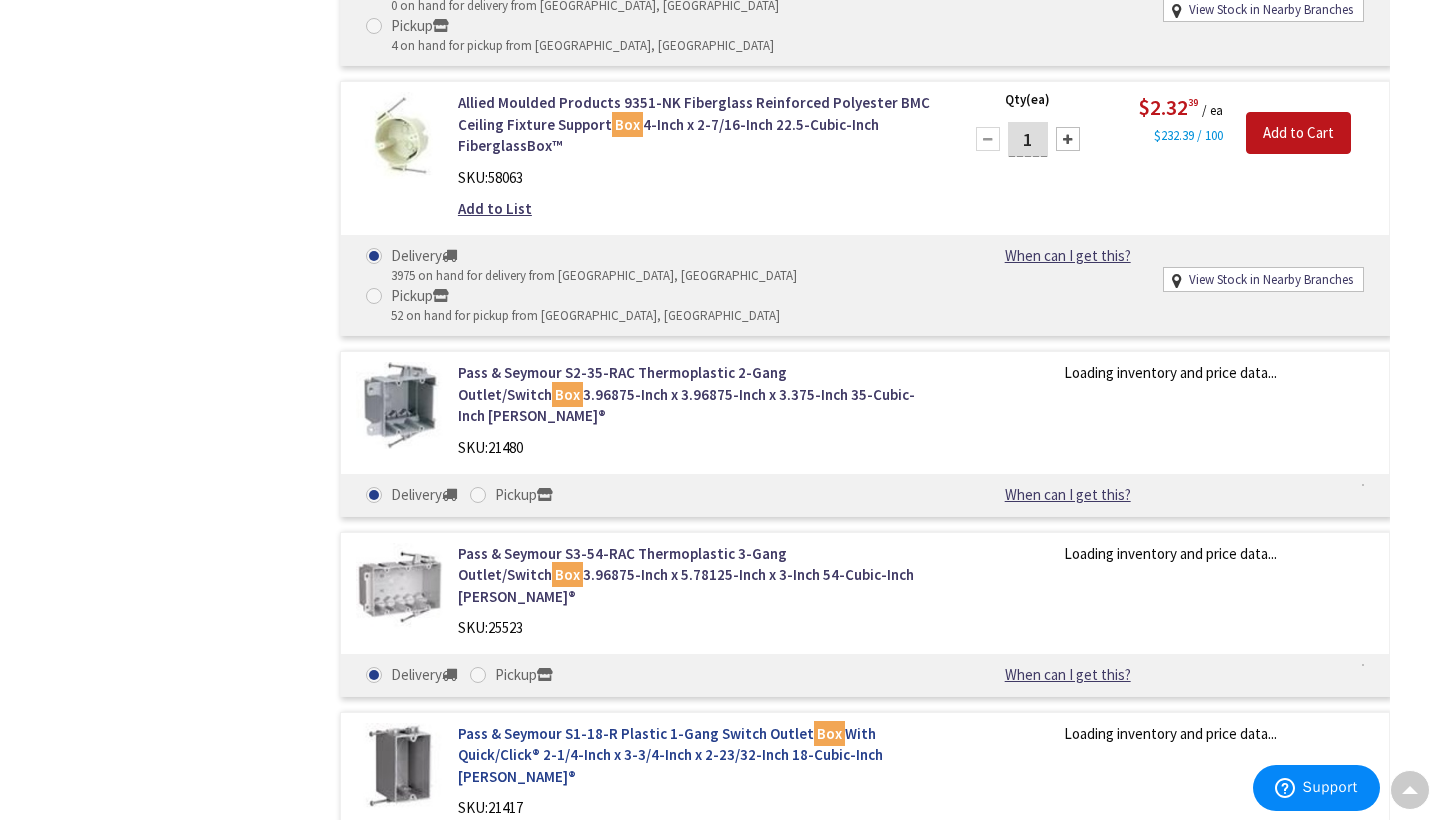 click on "Pass & Seymour S1-18-R Plastic 1-Gang Switch Outlet  Box  With Quick/Click® 2-1/4-Inch x 3-3/4-Inch x 2-23/32-Inch 18-Cubic-Inch Slater®" at bounding box center (697, 755) 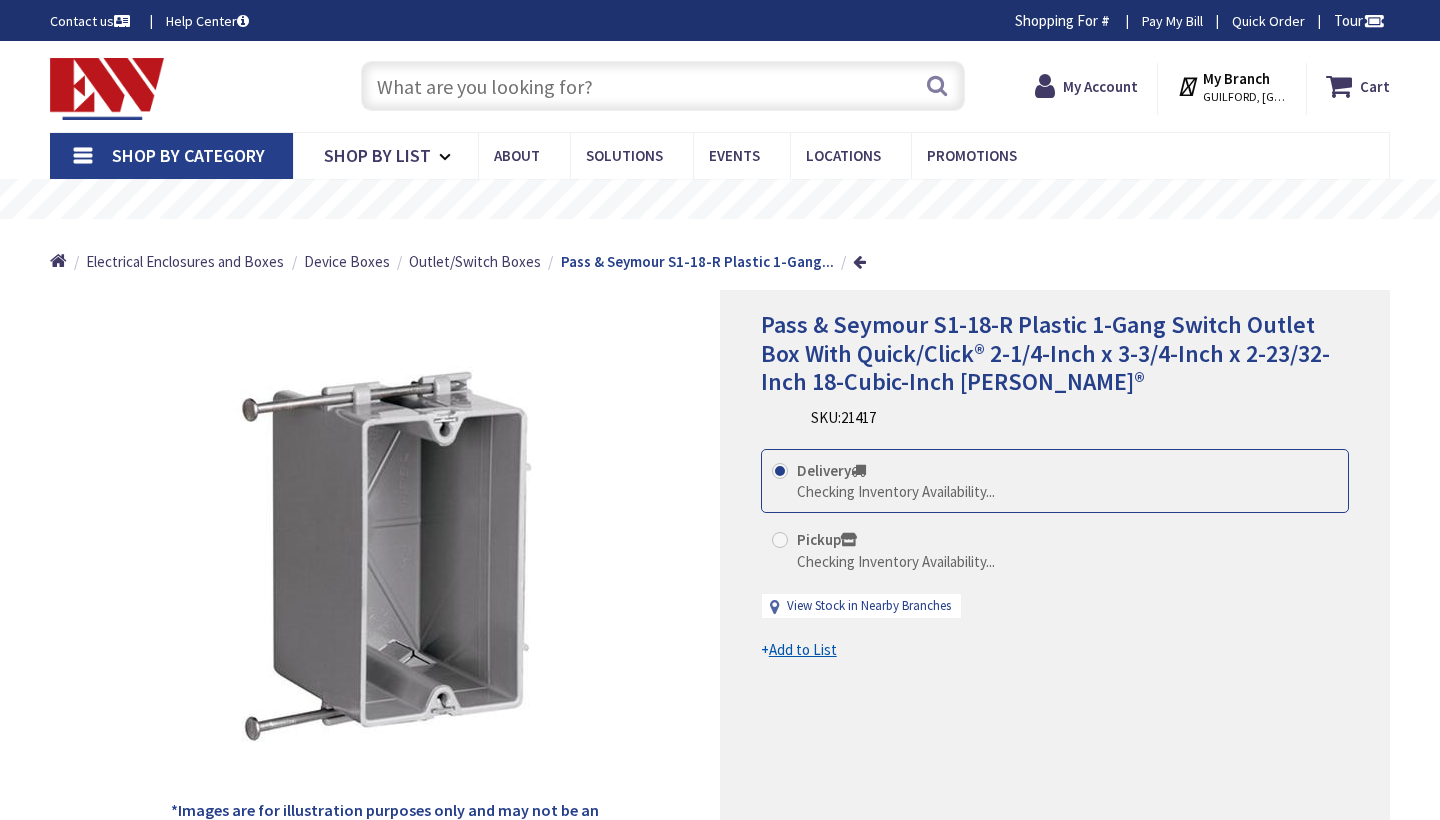 scroll, scrollTop: 0, scrollLeft: 0, axis: both 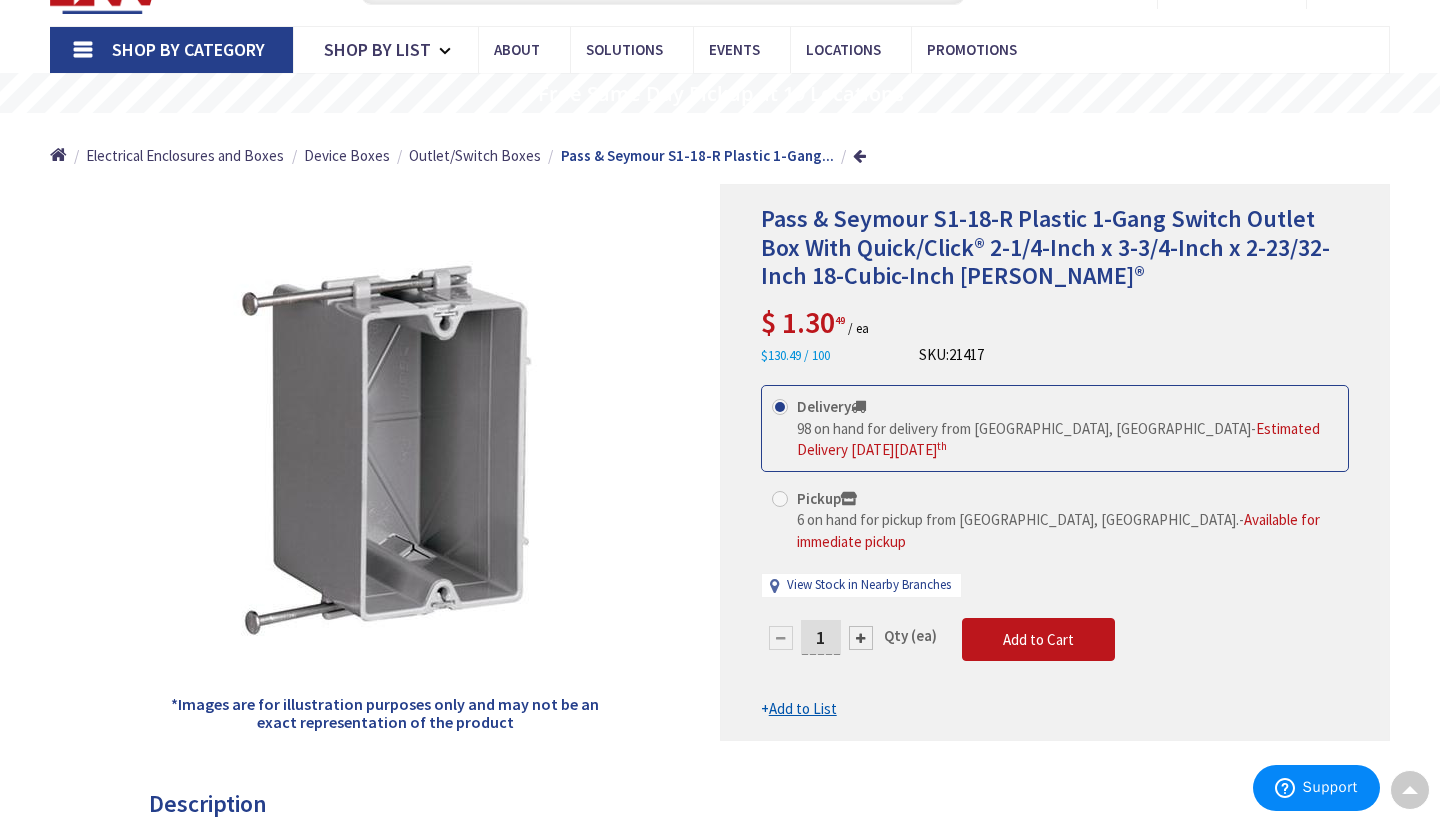 click on "1" at bounding box center [821, 637] 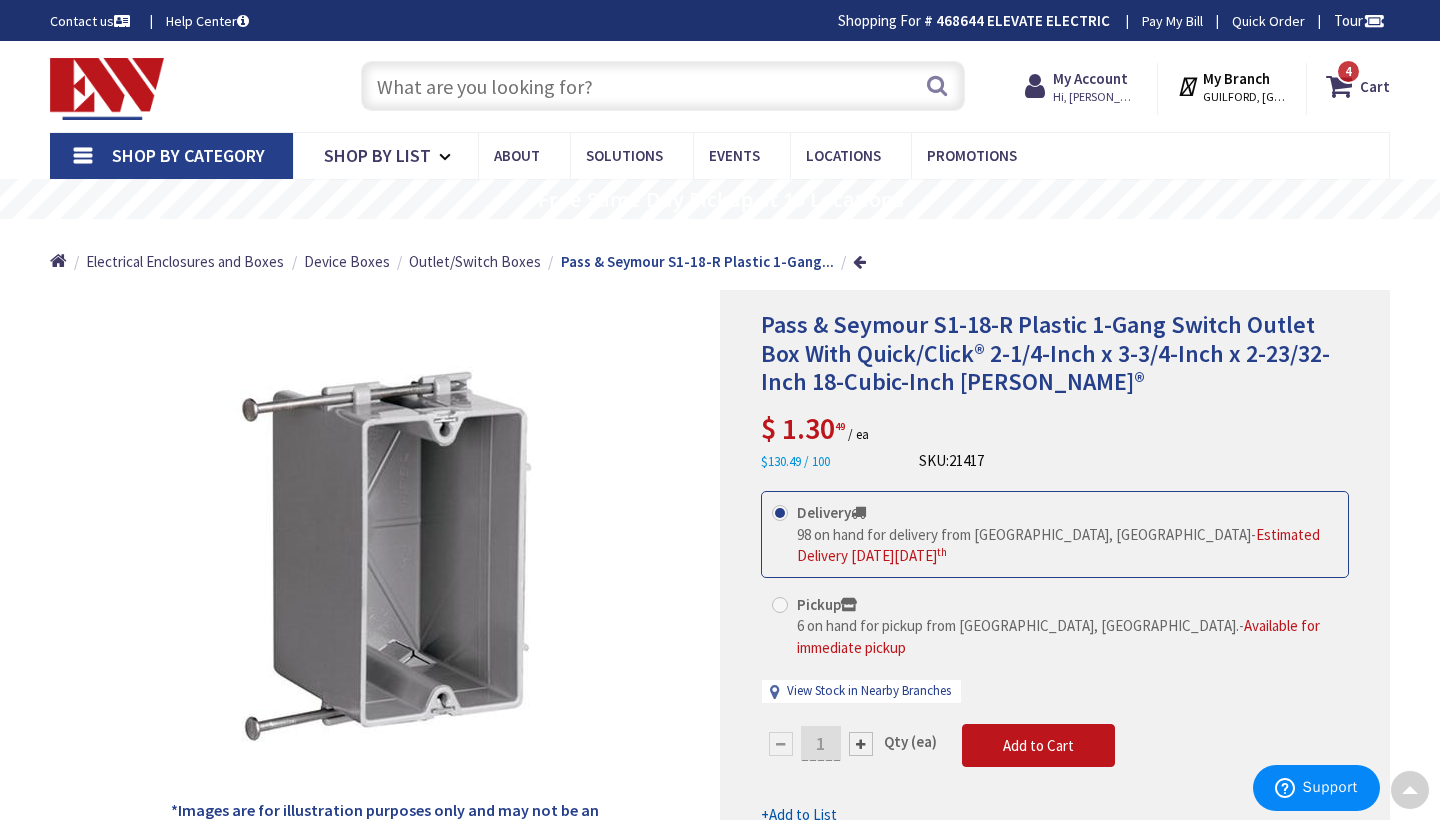 scroll, scrollTop: 9, scrollLeft: 0, axis: vertical 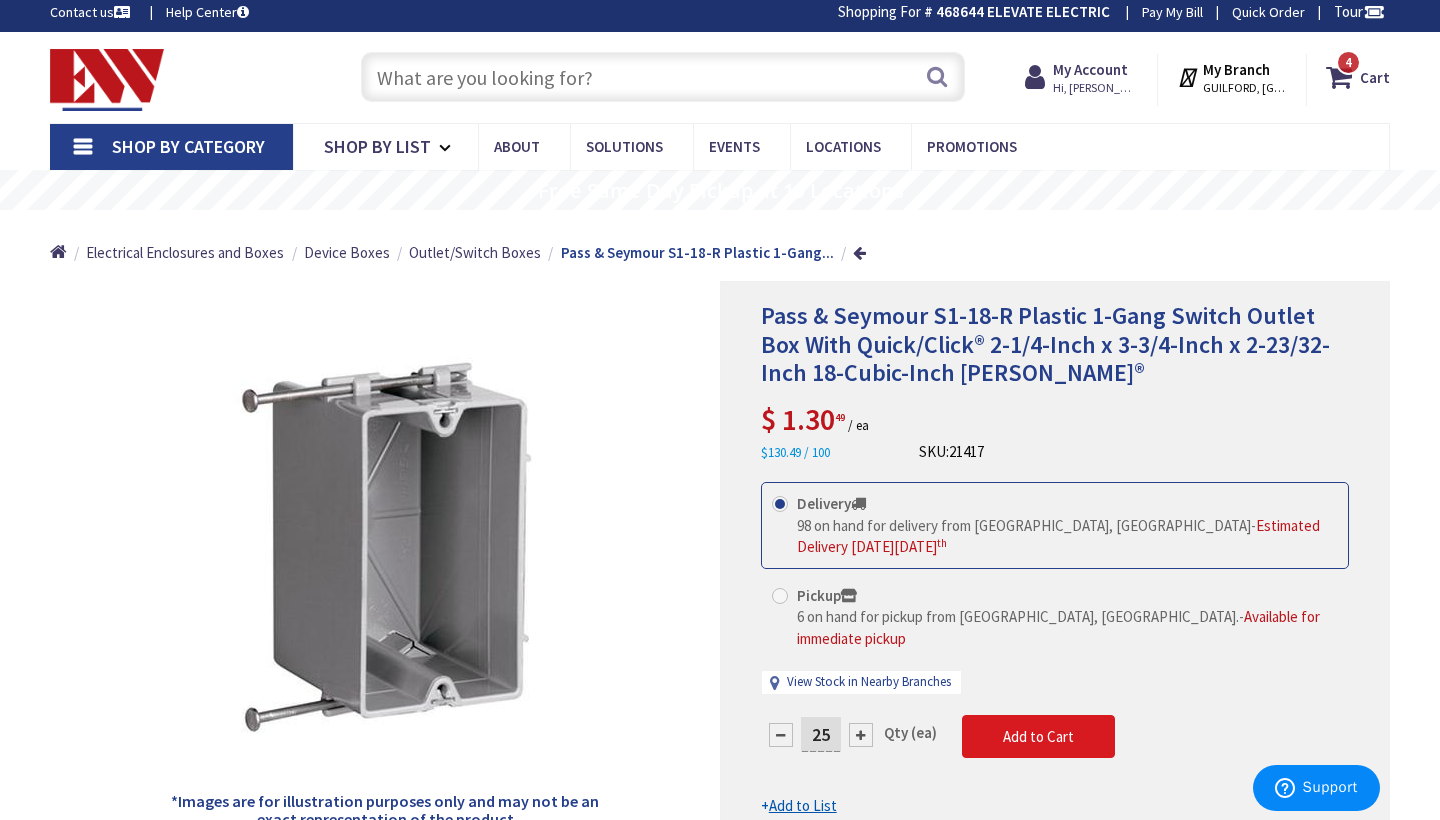 type on "25" 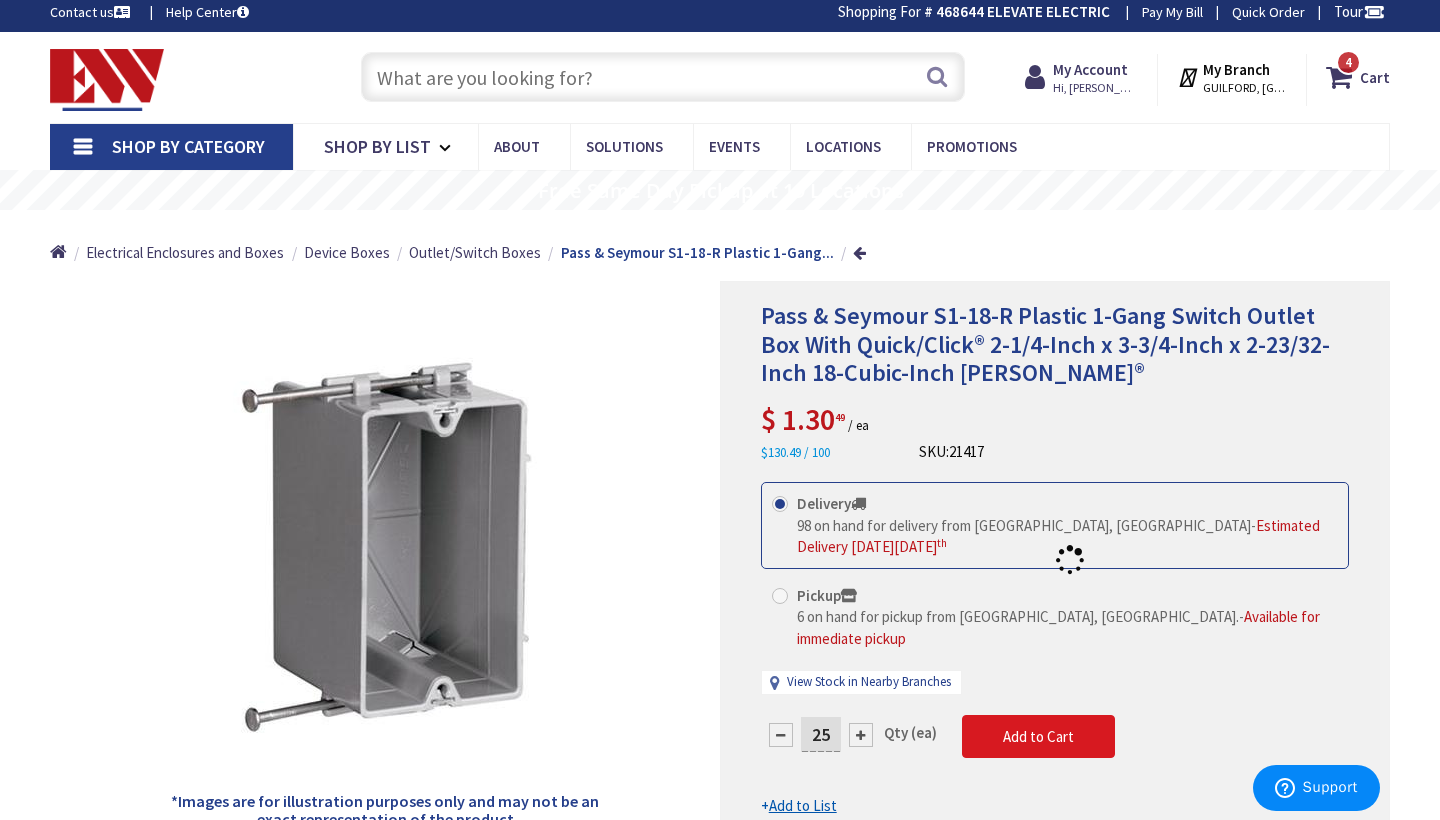 click on "This product is Discontinued
Delivery
98 on hand for delivery from Middletown, CT
-  Estimated Delivery on Monday, July 14 th
Pickup
6 on hand for pickup from Guilford, CT.
-  Available for immediate pickup
View Stock in Nearby Branches" at bounding box center [1055, 649] 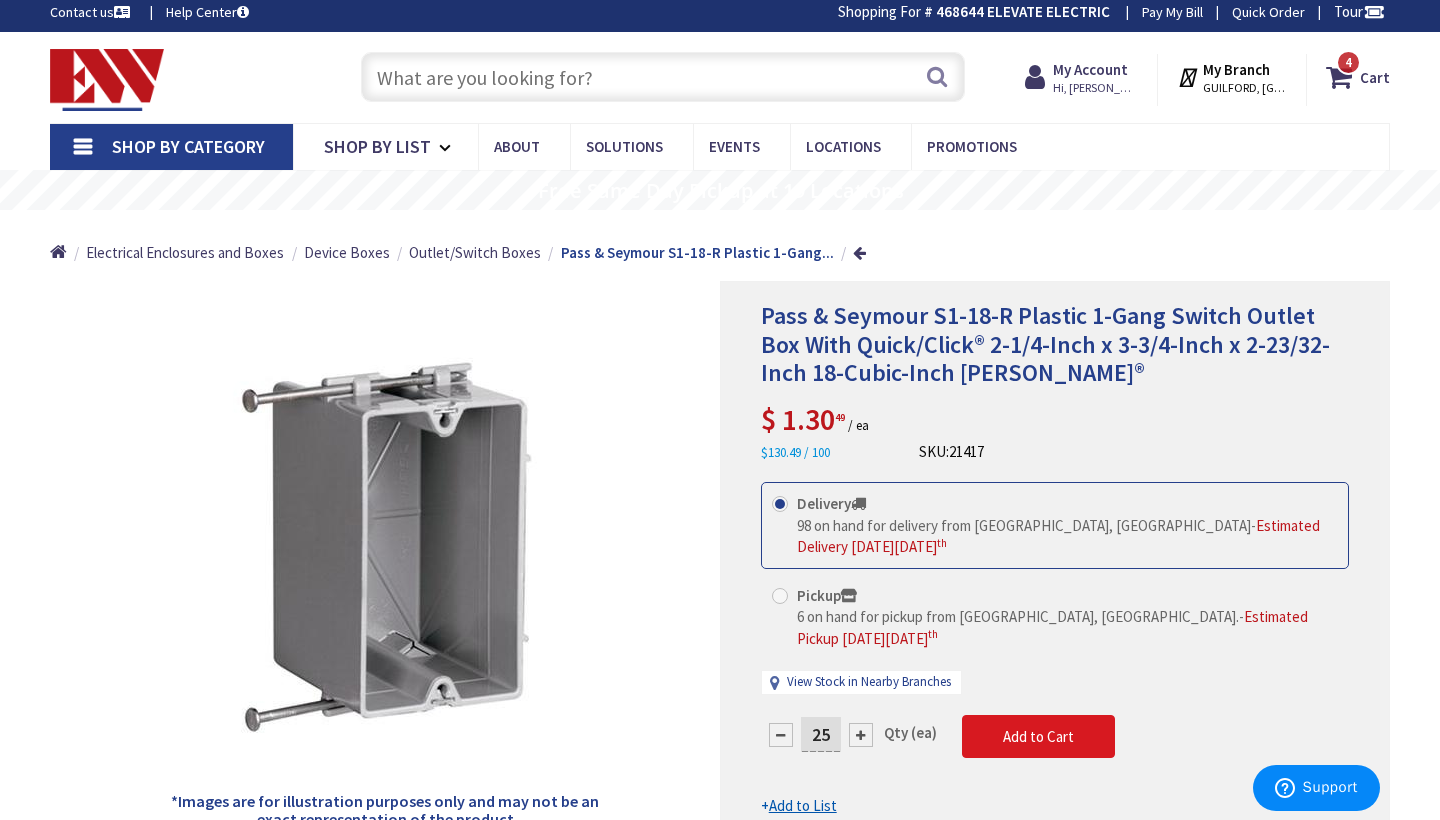click on "Add to Cart" at bounding box center (1038, 736) 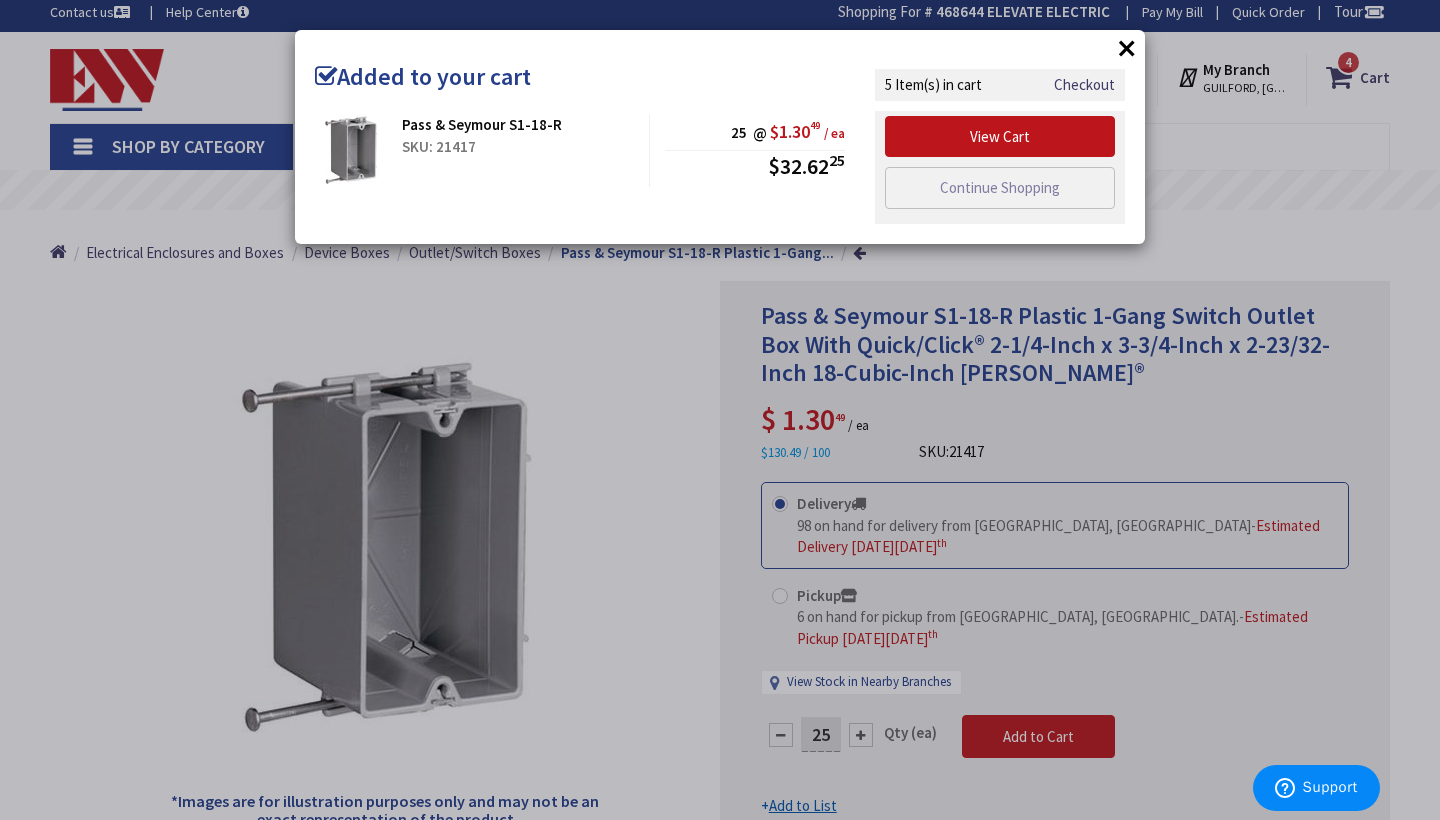 click on "×" at bounding box center [1127, 48] 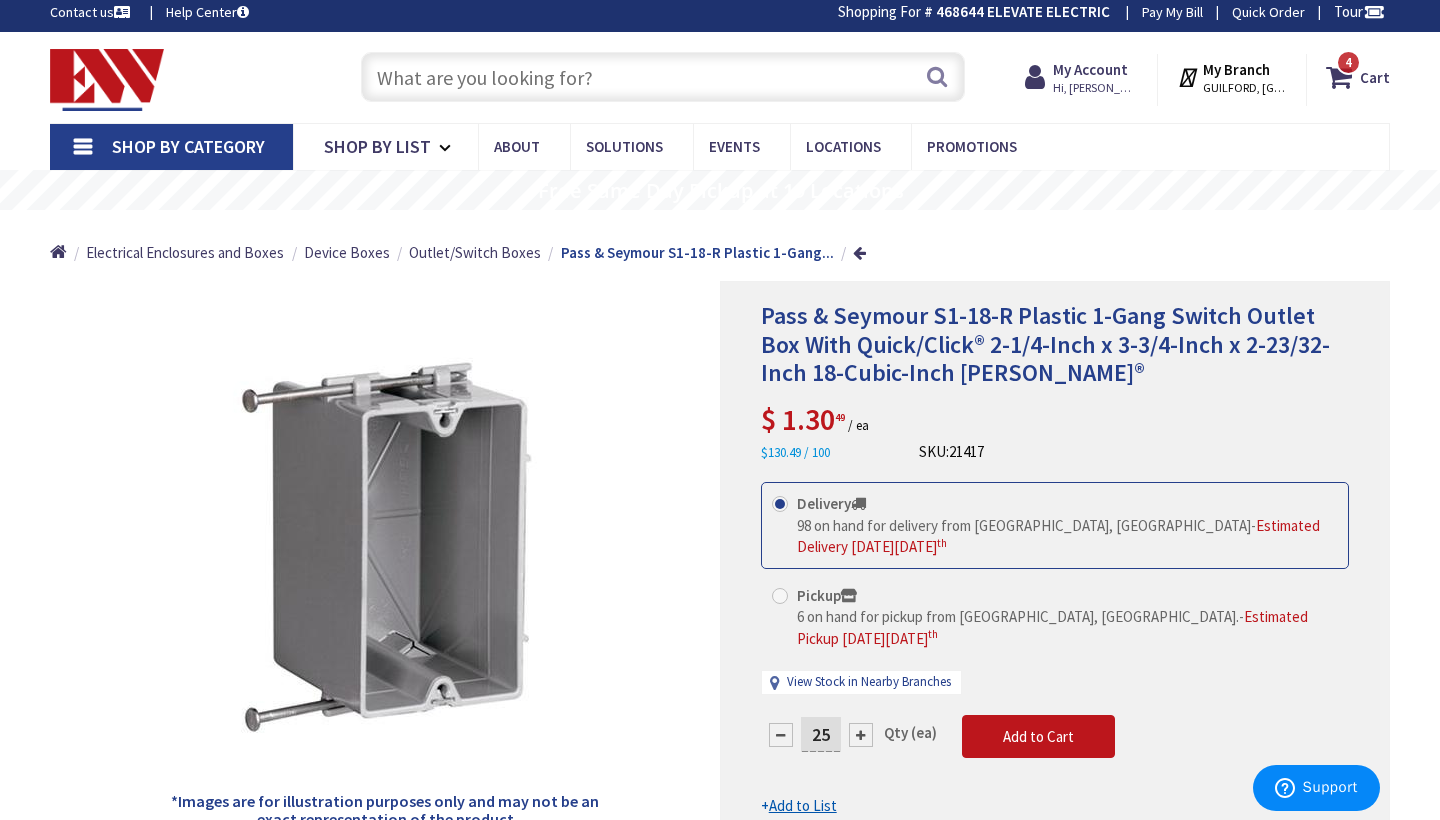 click at bounding box center [663, 77] 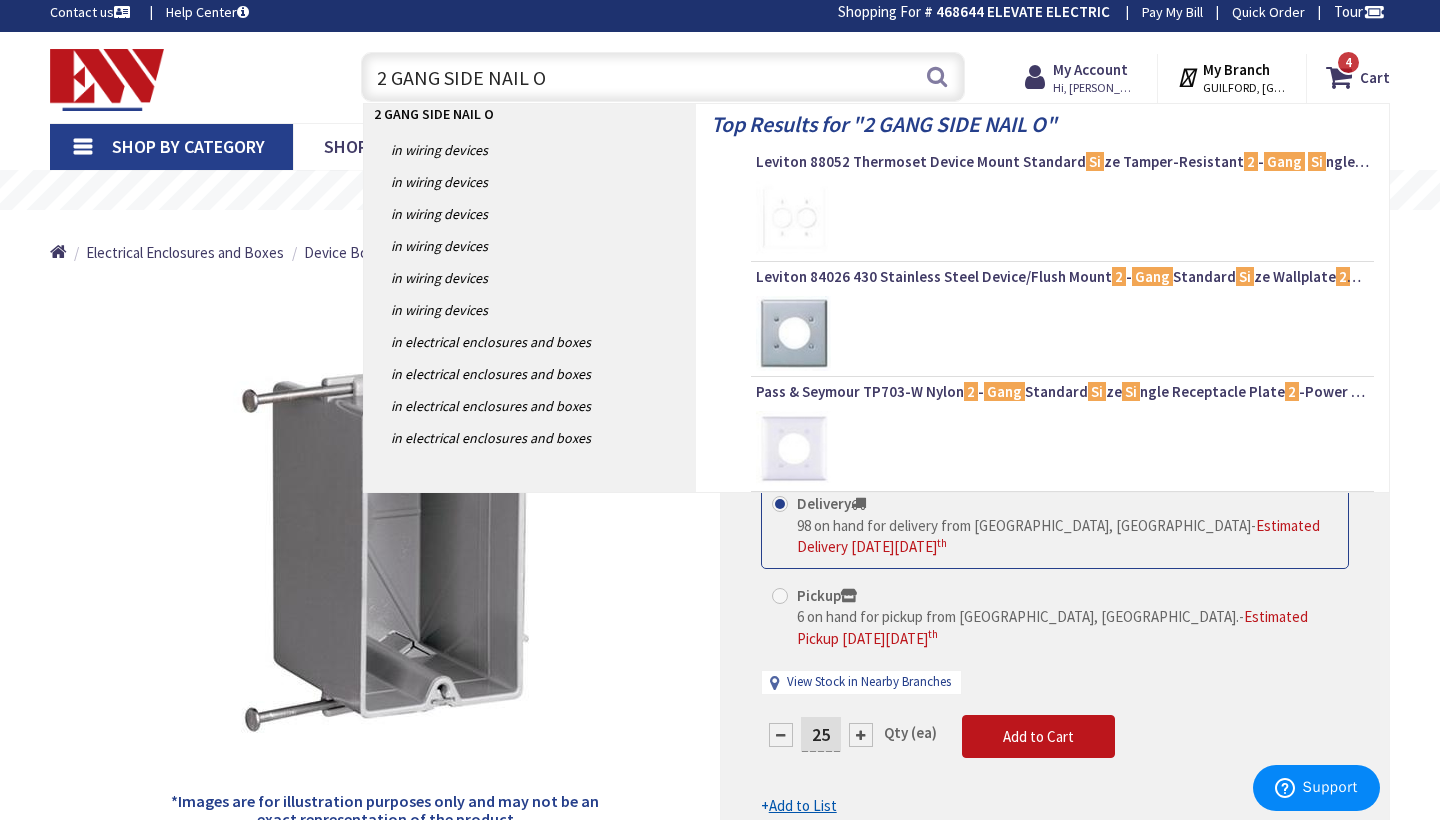 type on "2 GANG SIDE NAIL ON" 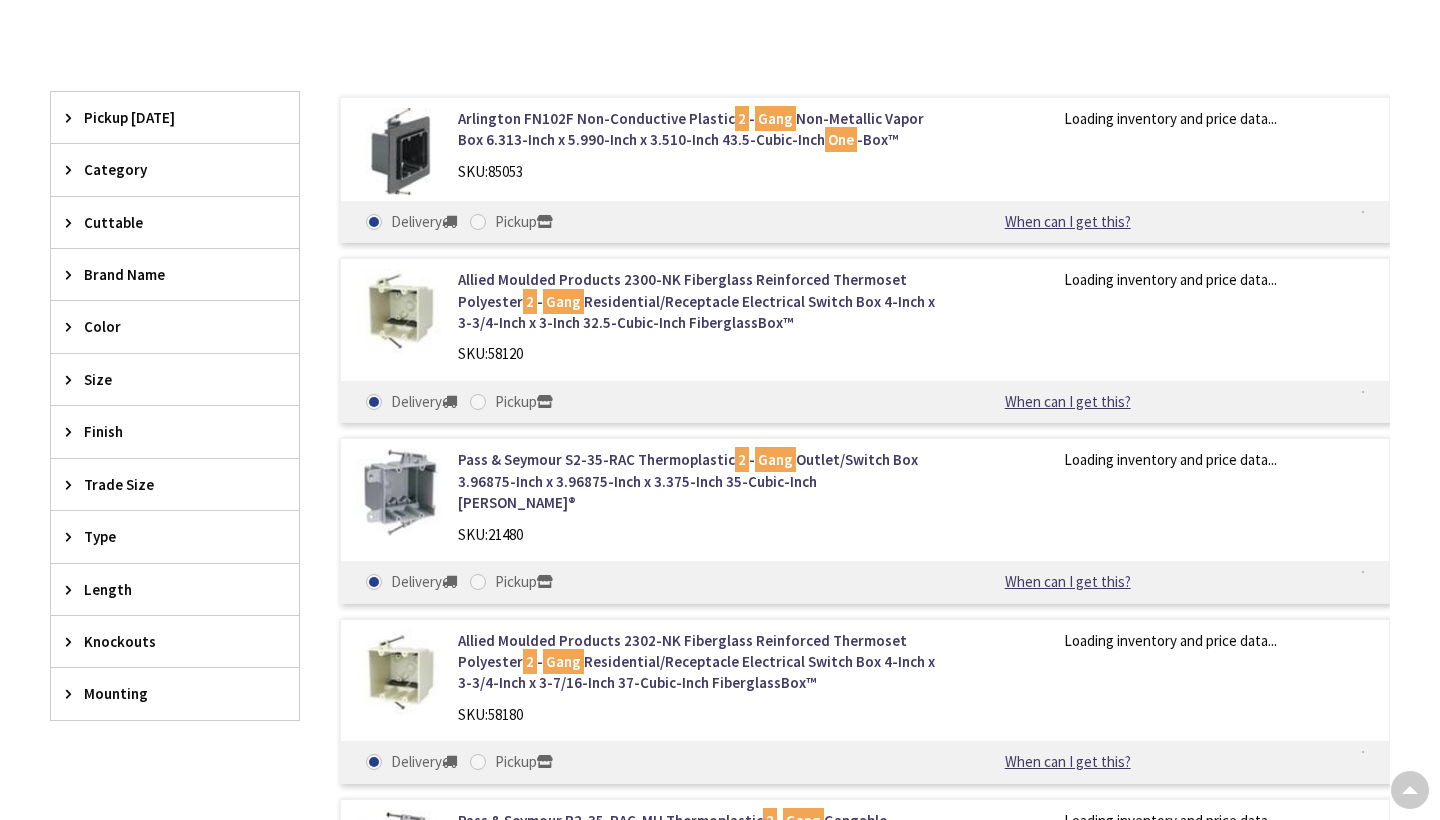 scroll, scrollTop: 697, scrollLeft: 0, axis: vertical 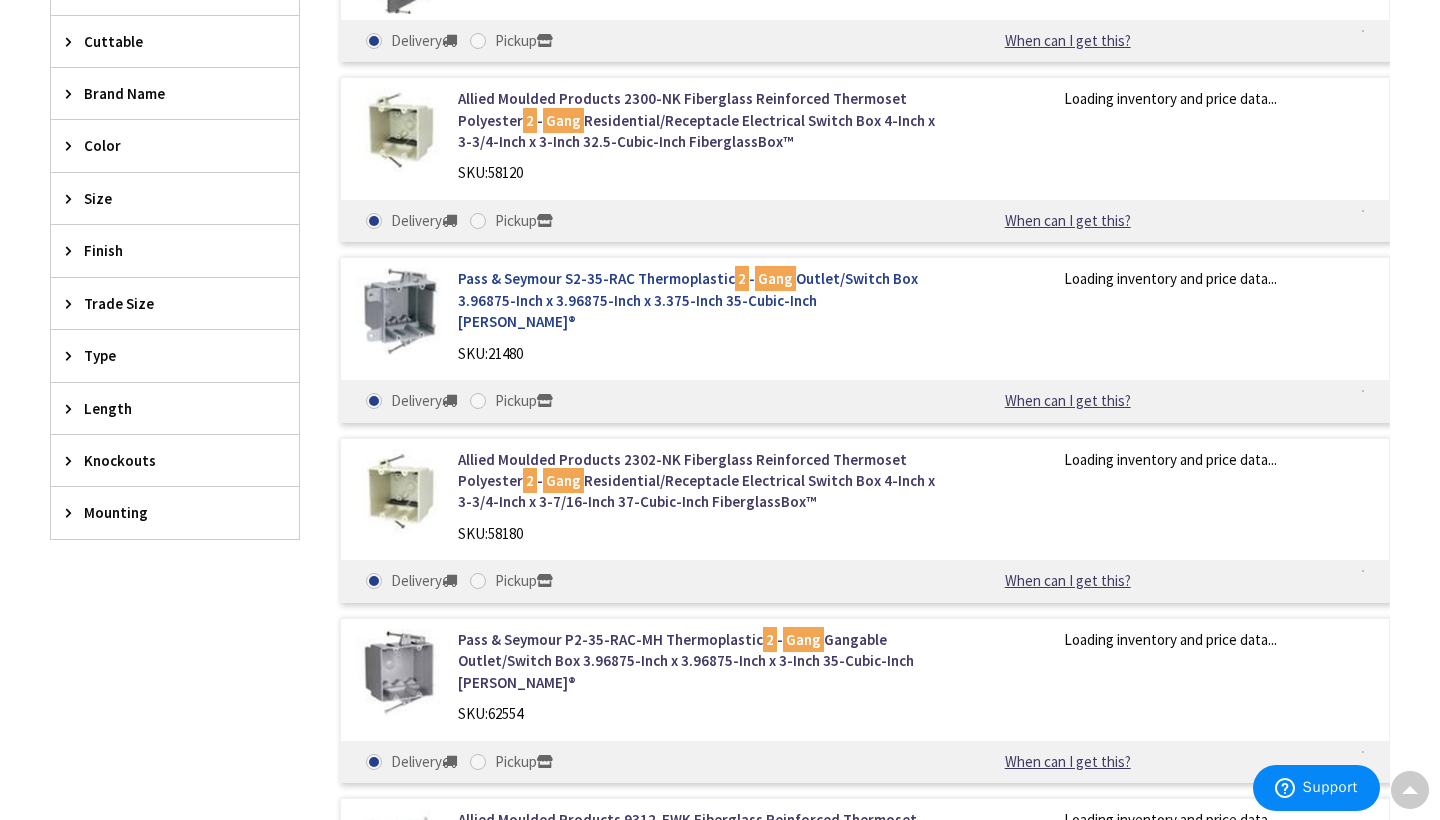 click on "Pass & Seymour S2-35-RAC Thermoplastic  2 - Gang  Outlet/Switch Box 3.96875-Inch x 3.96875-Inch x 3.375-Inch 35-Cubic-Inch [PERSON_NAME]®" at bounding box center (697, 300) 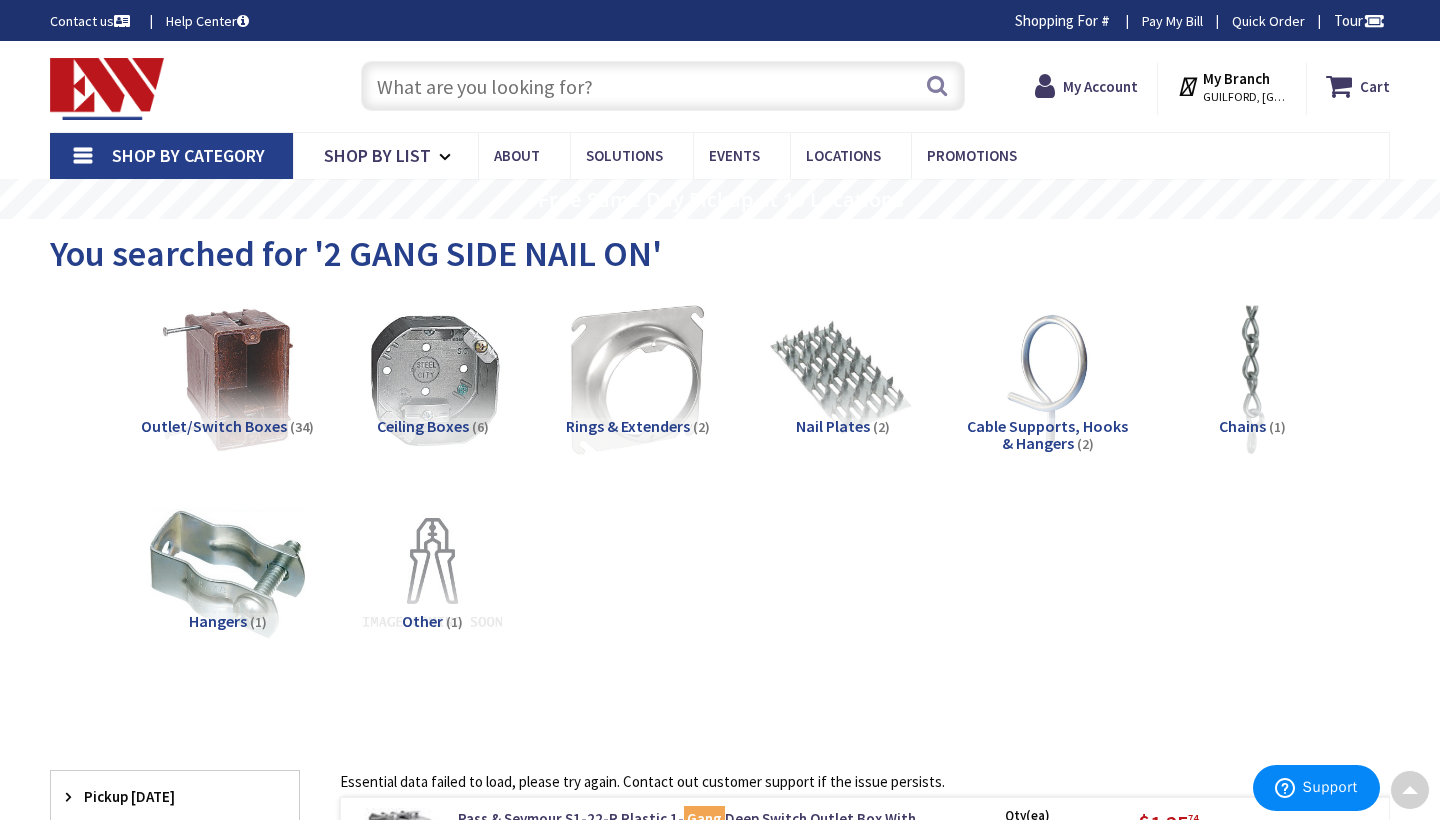 scroll, scrollTop: 0, scrollLeft: 0, axis: both 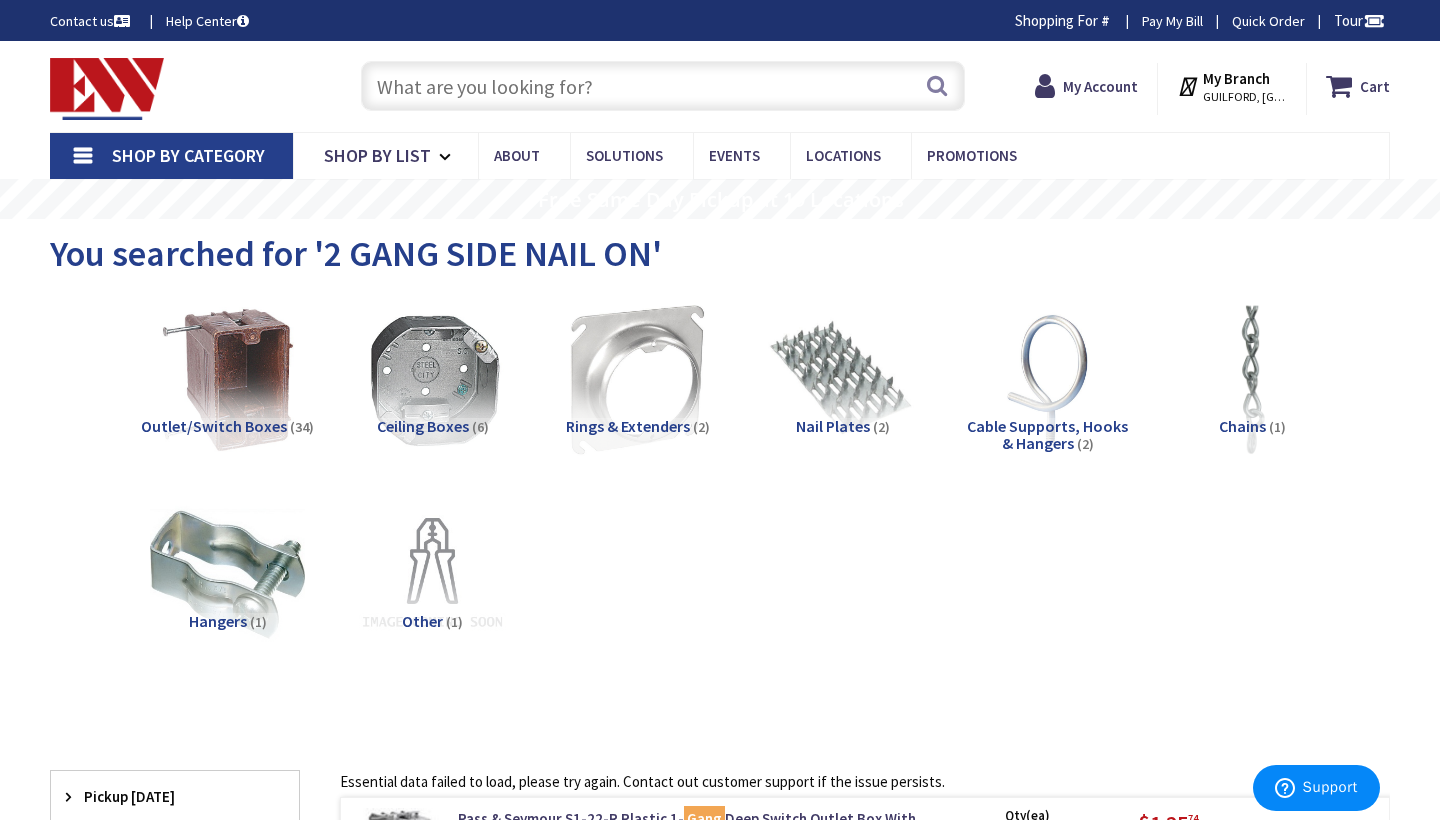 click at bounding box center (663, 86) 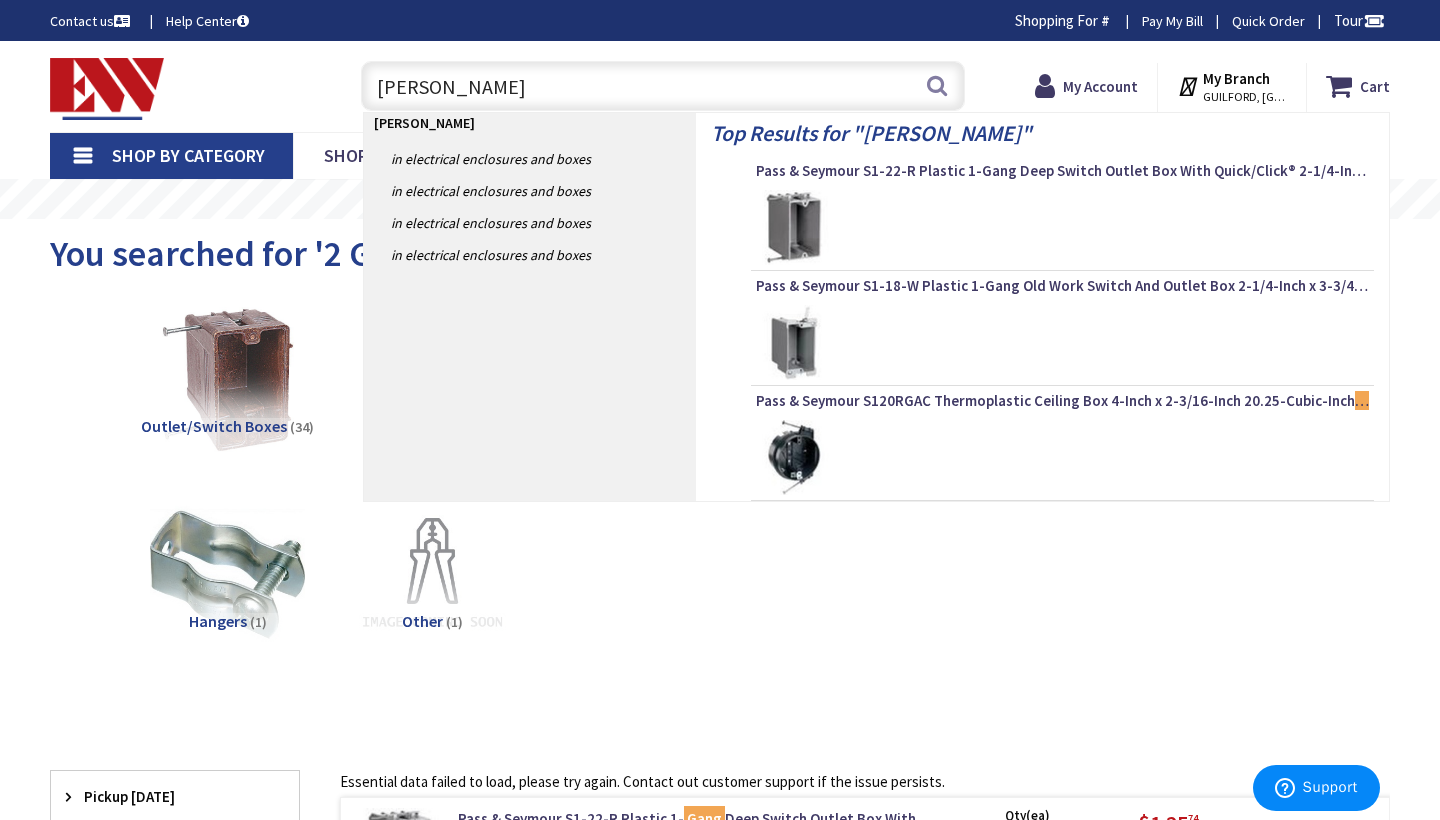 type on "SLATER BOX" 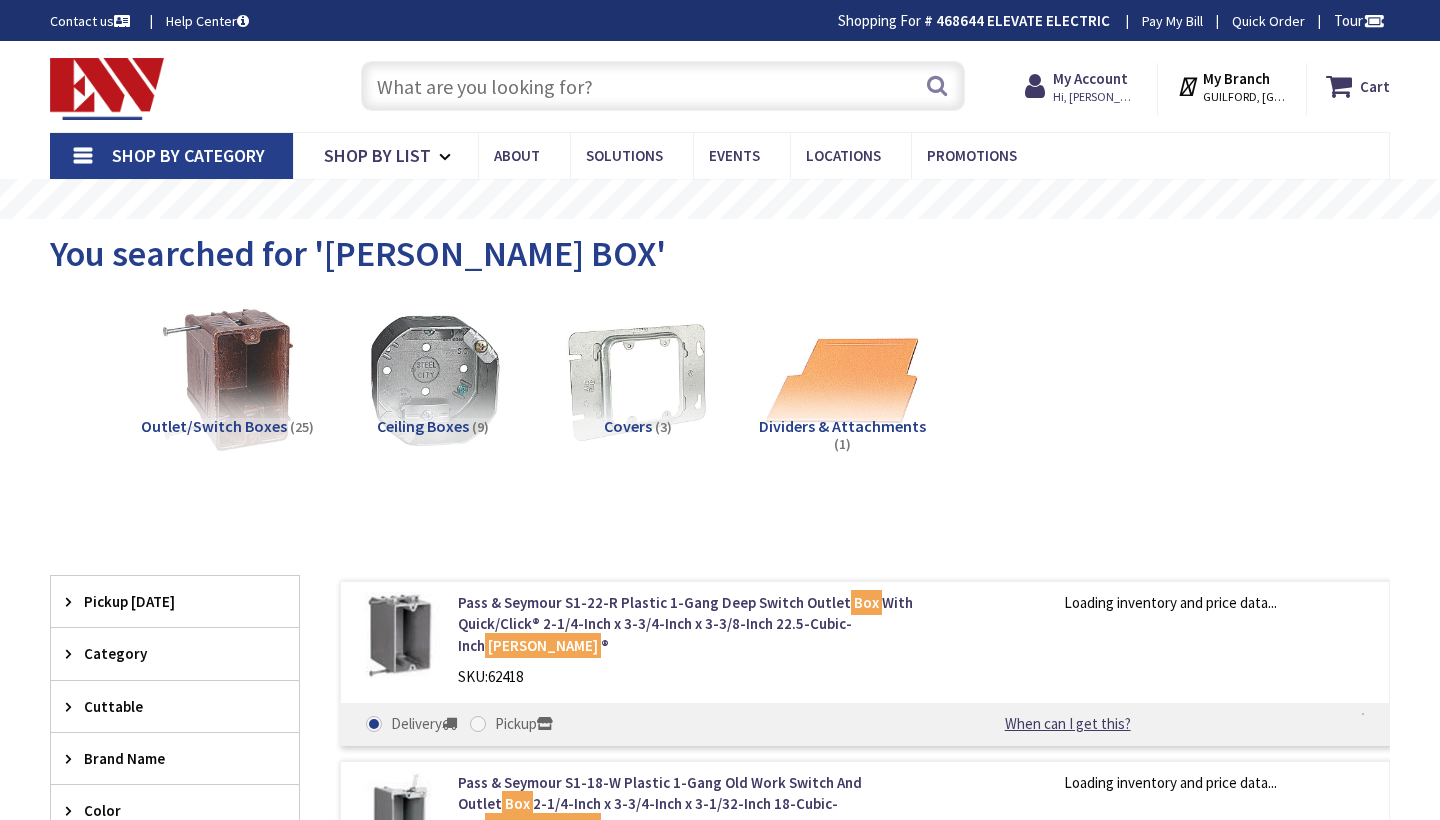 scroll, scrollTop: 0, scrollLeft: 0, axis: both 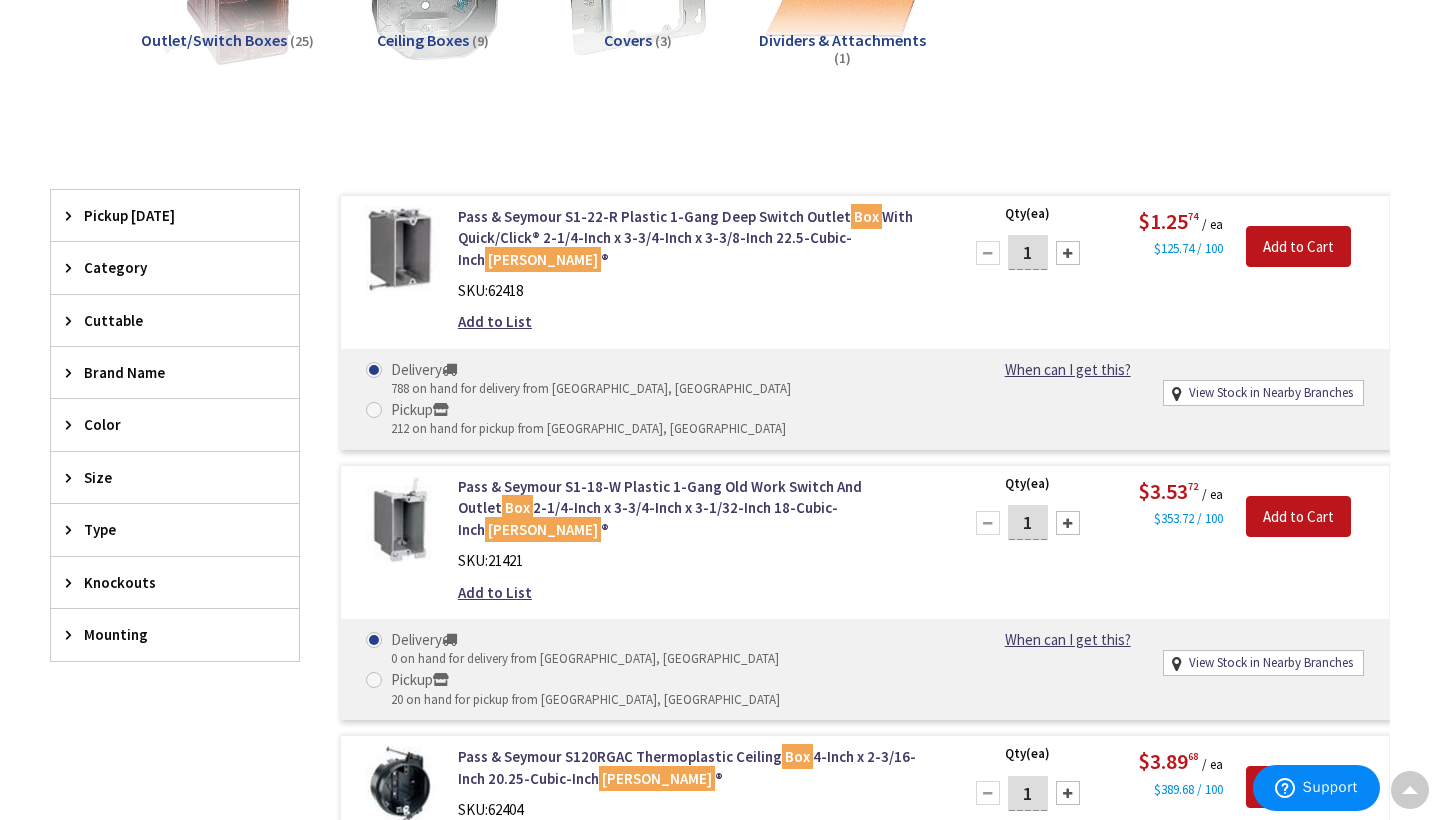 drag, startPoint x: 1044, startPoint y: 253, endPoint x: 1025, endPoint y: 254, distance: 19.026299 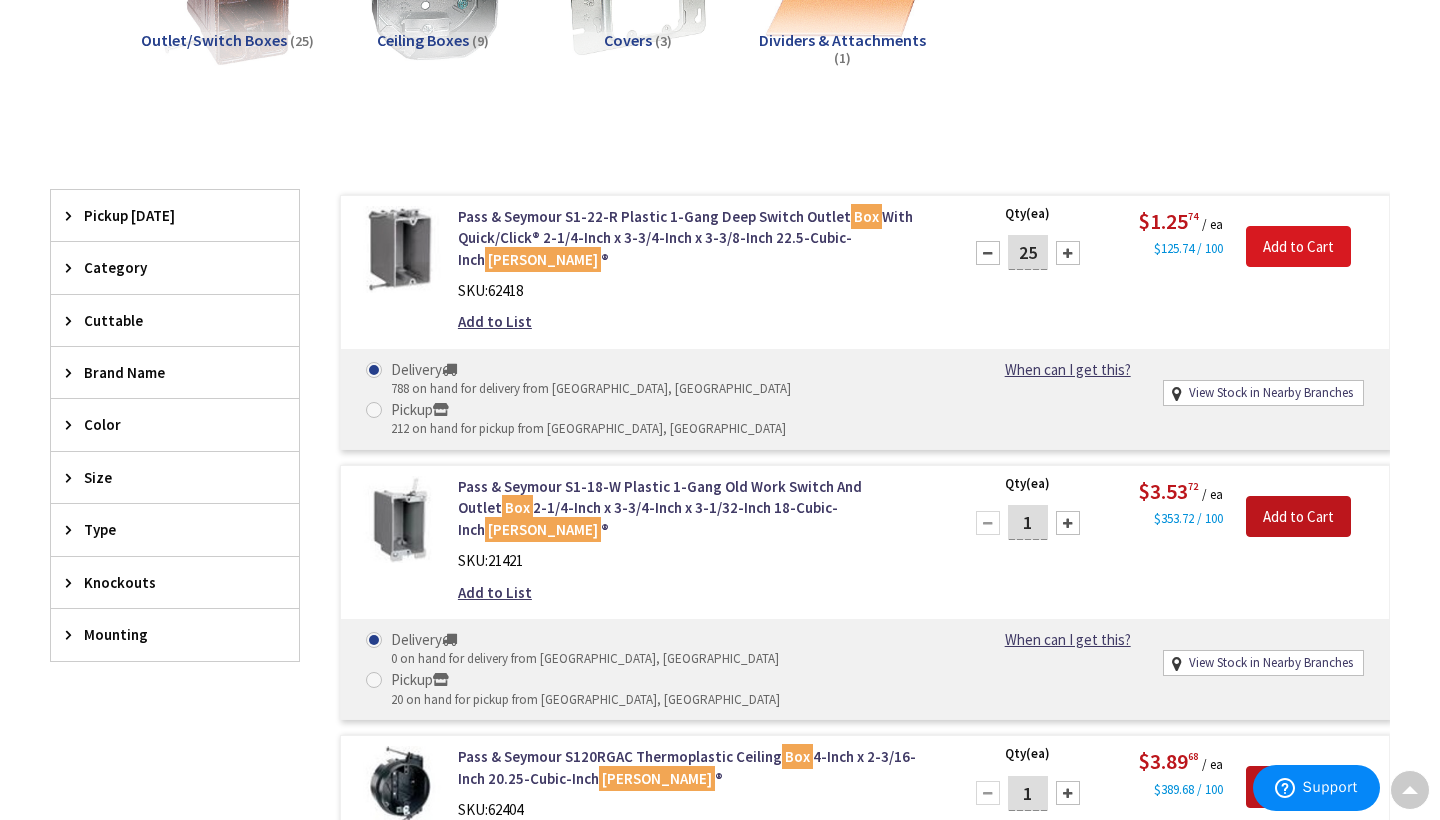 type on "25" 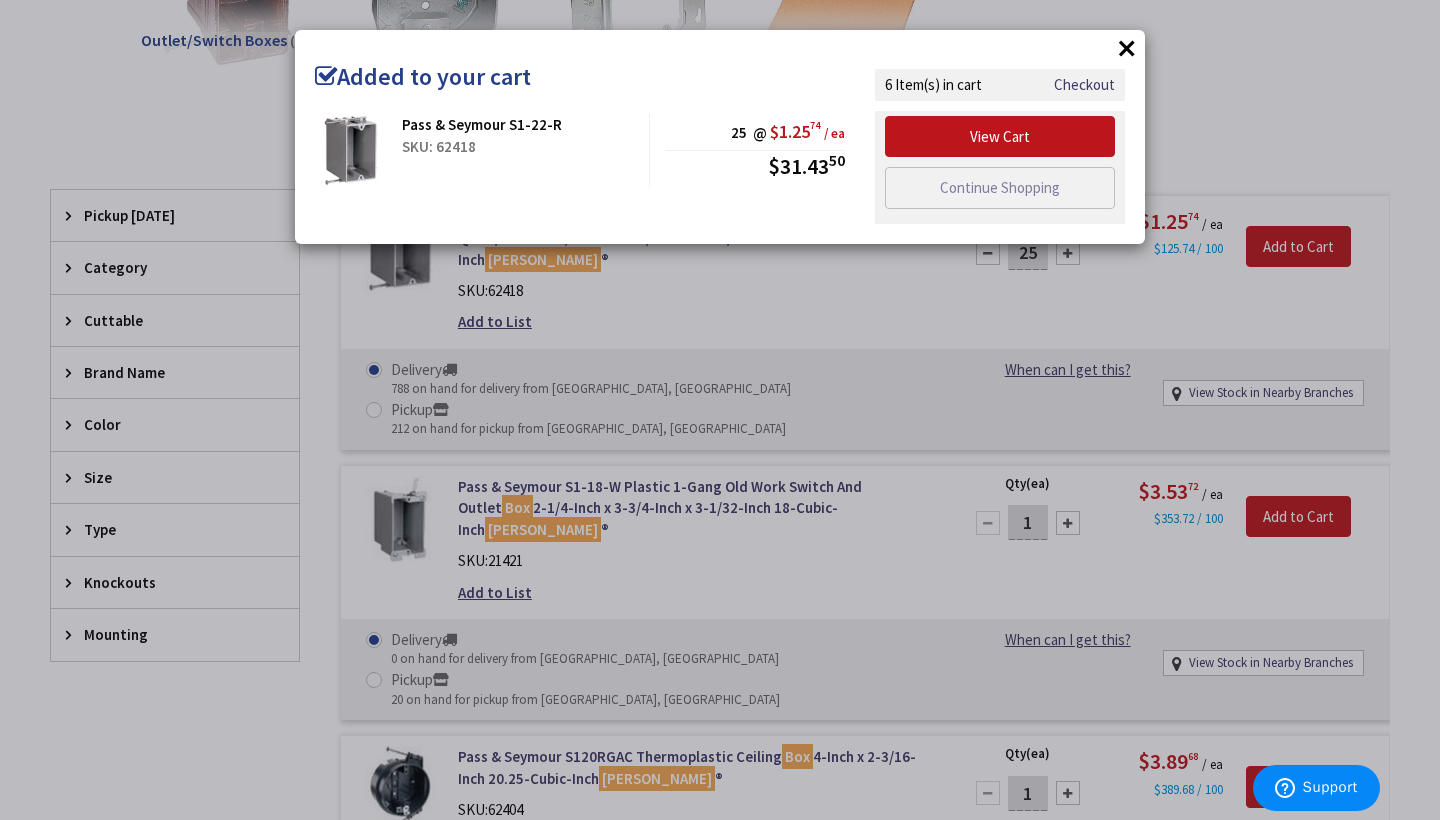 click on "×" at bounding box center [1127, 48] 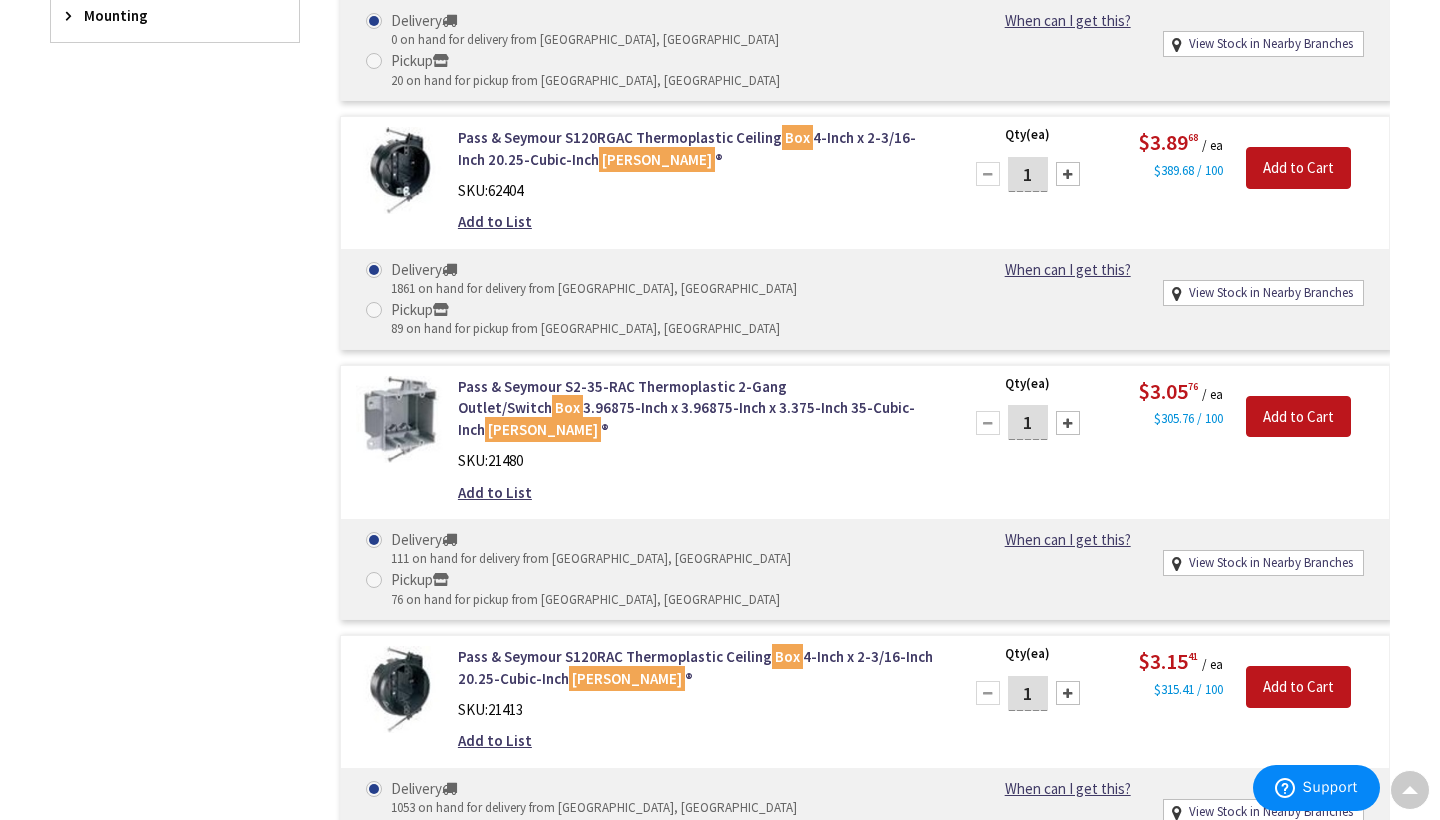 scroll, scrollTop: 1005, scrollLeft: 0, axis: vertical 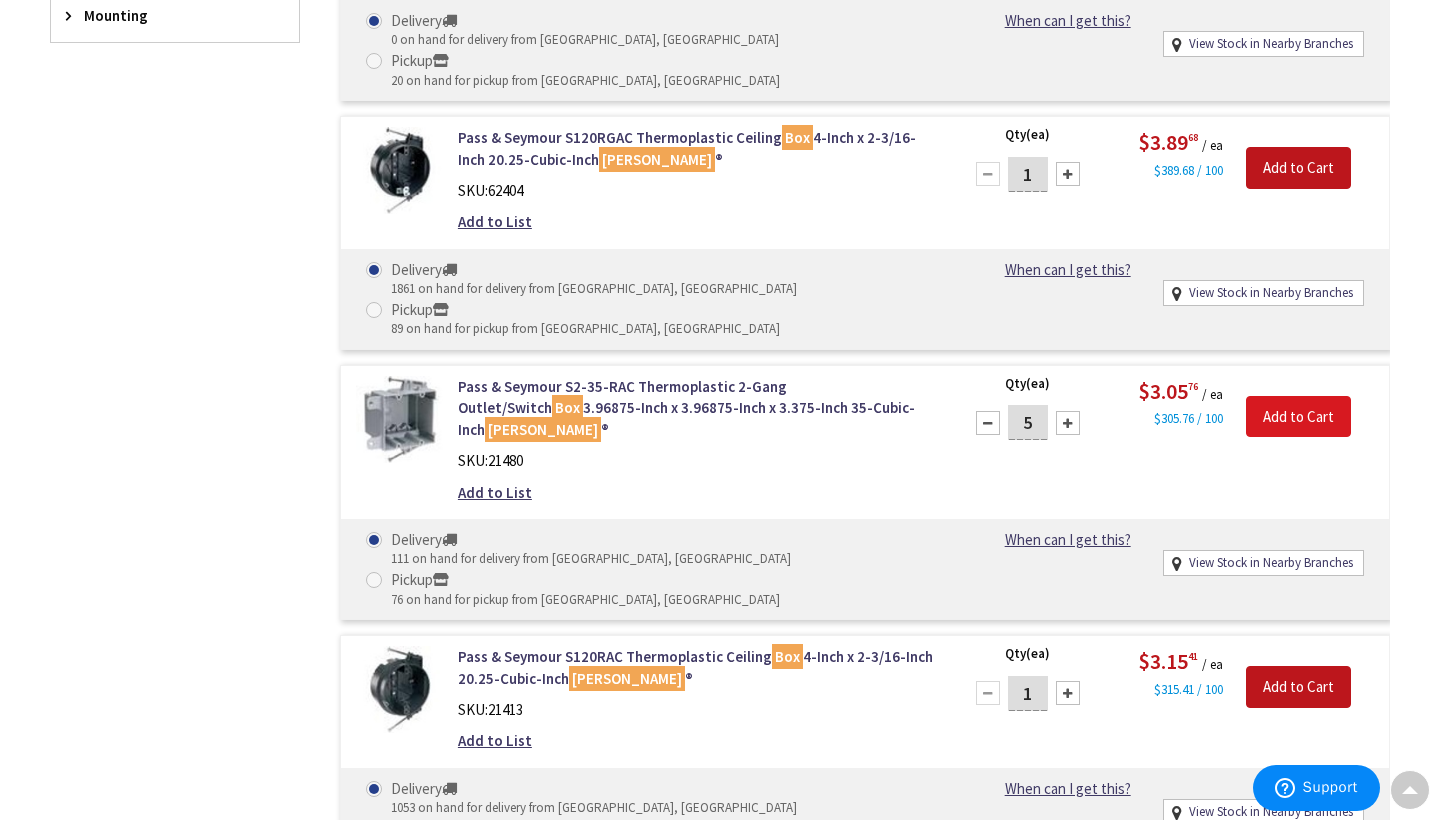 type on "5" 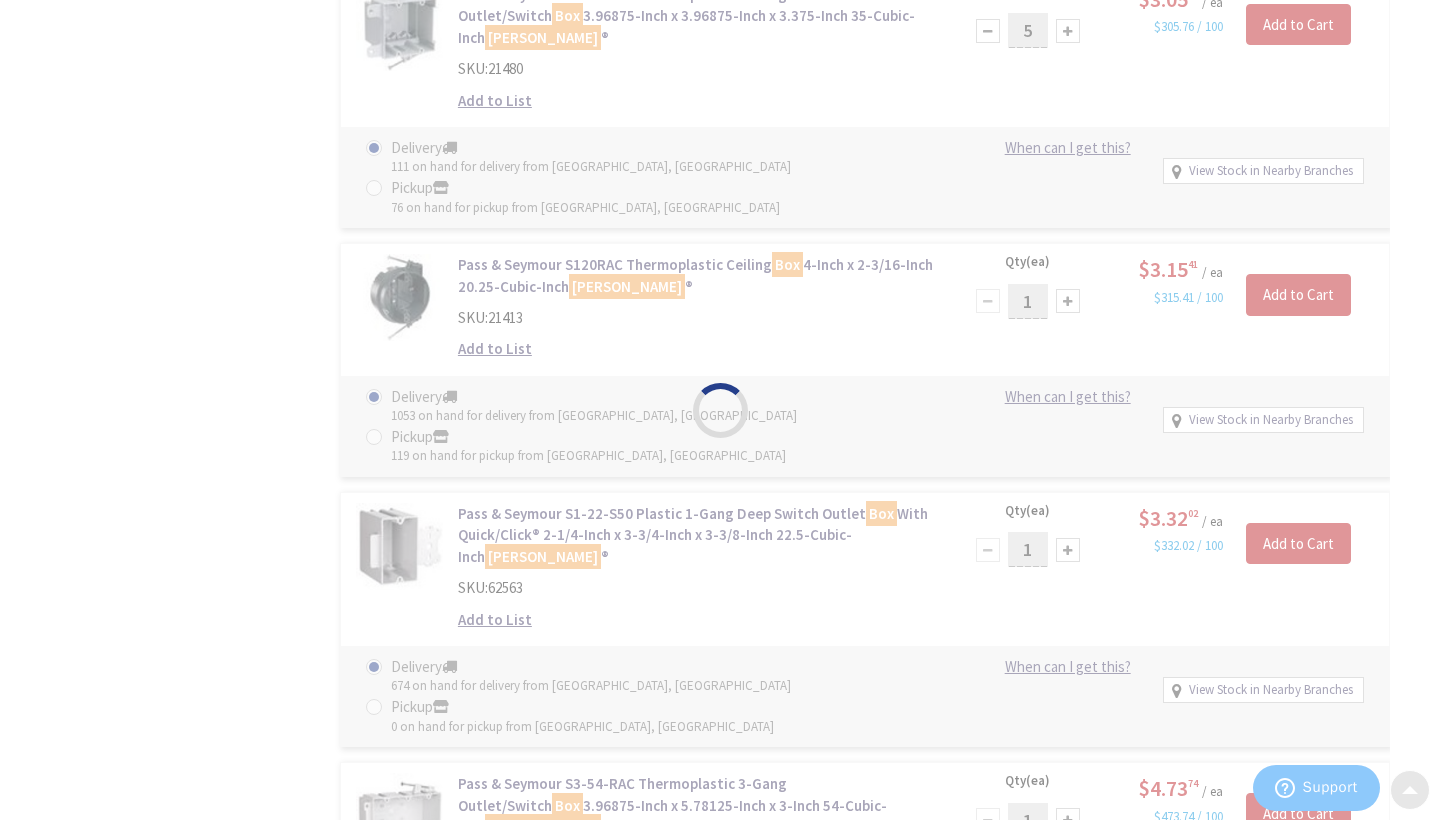 scroll, scrollTop: 1411, scrollLeft: 0, axis: vertical 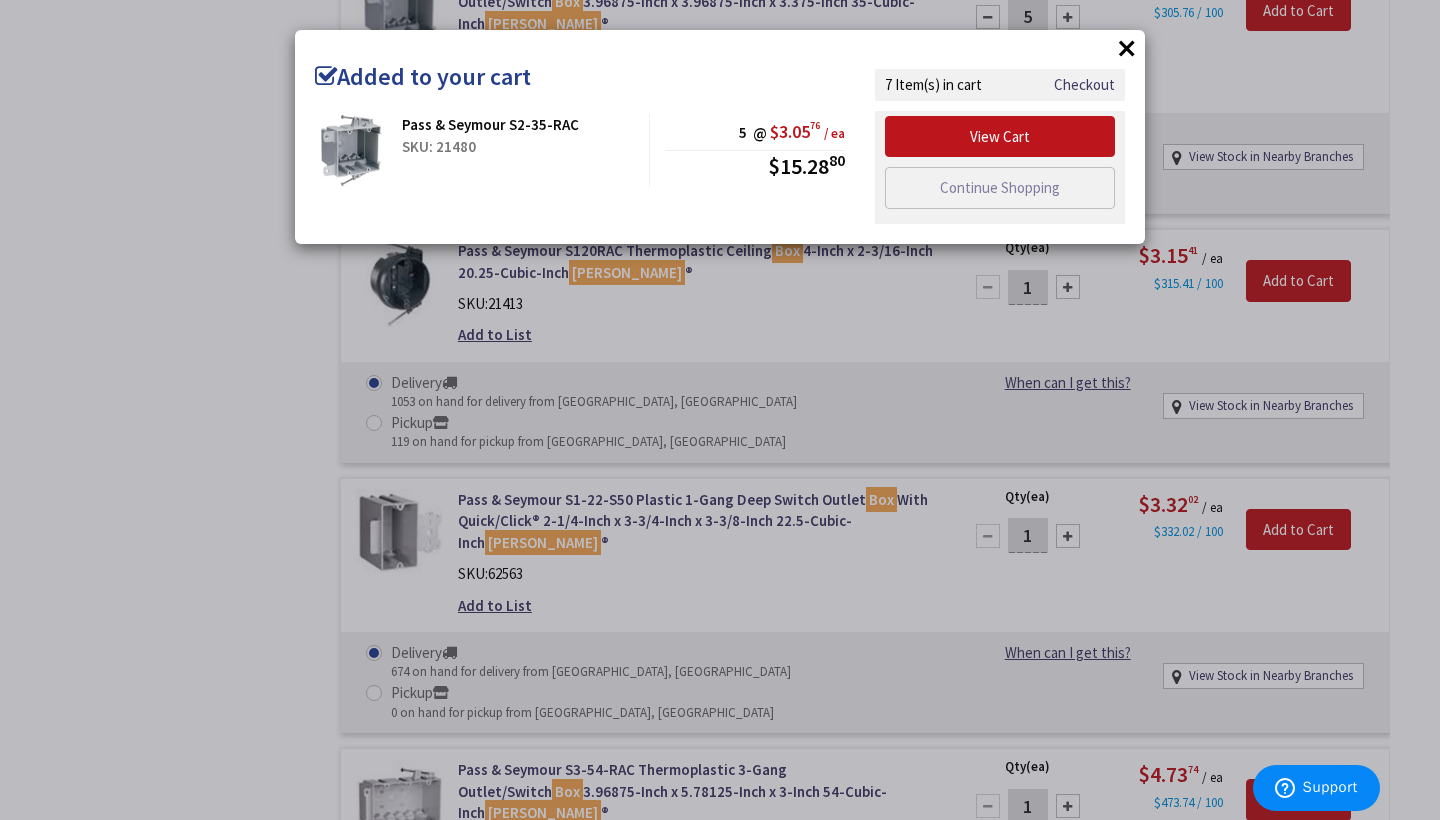 click on "×" at bounding box center [1127, 48] 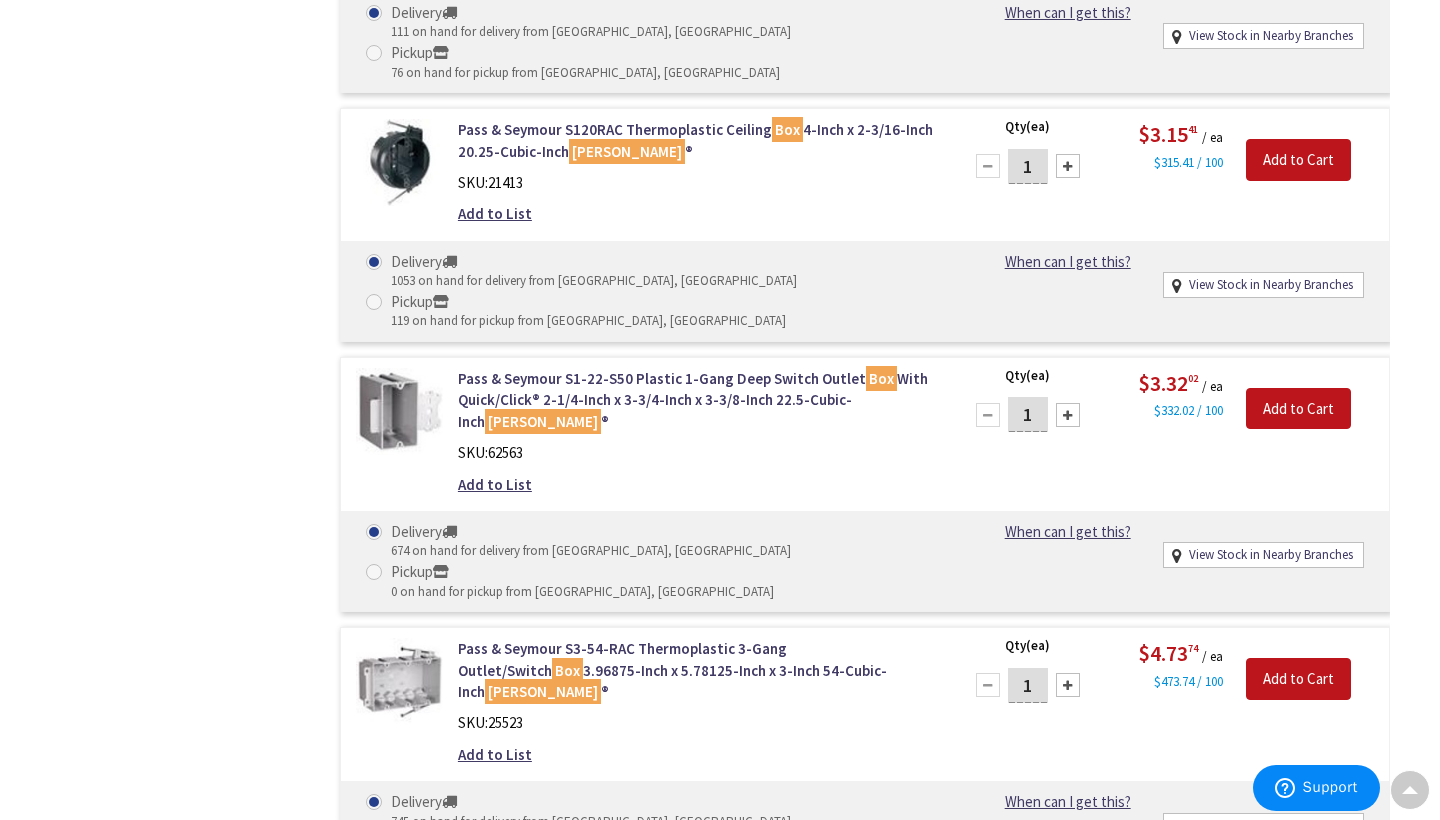 scroll, scrollTop: 1533, scrollLeft: 0, axis: vertical 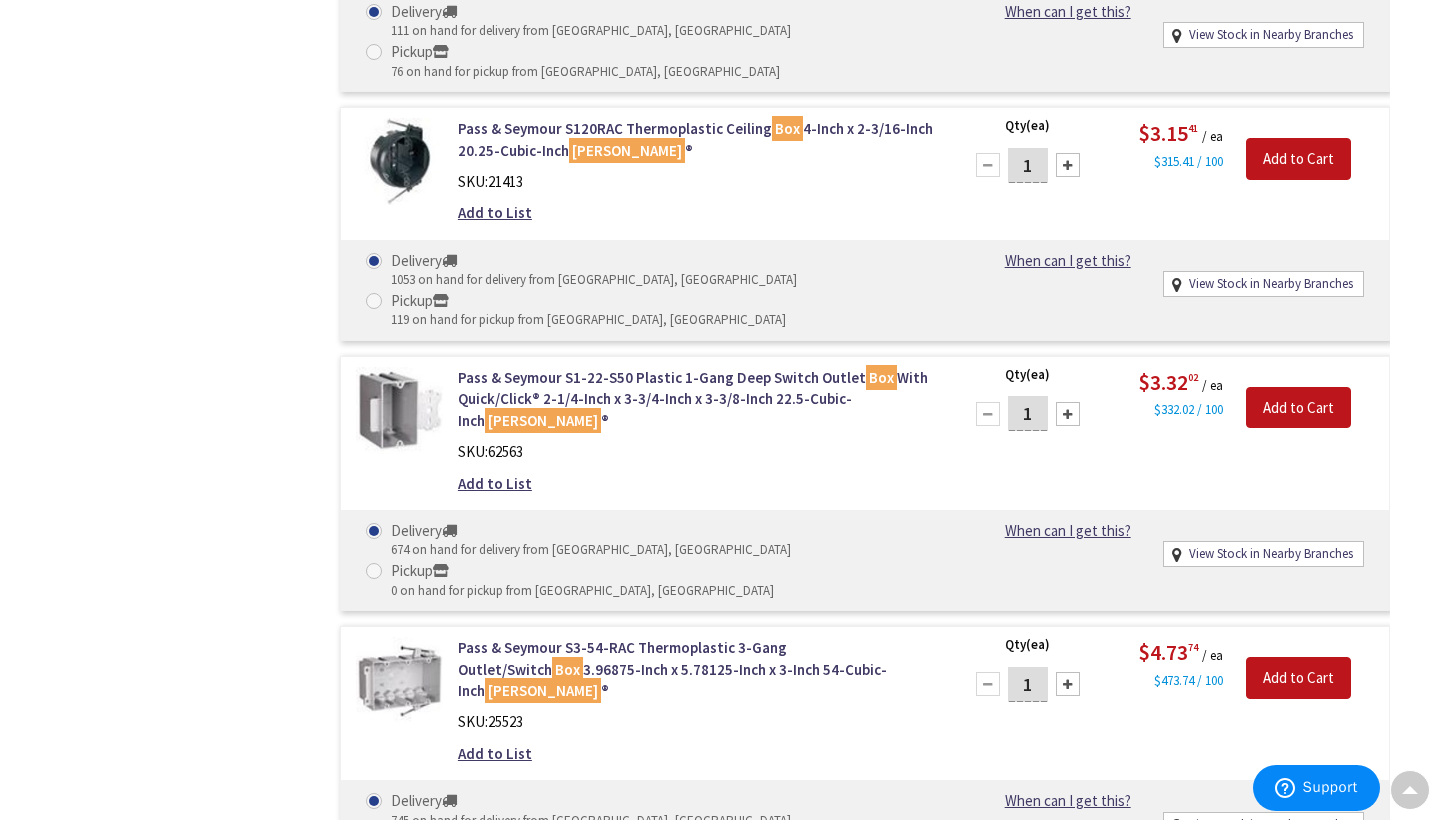 click at bounding box center [1068, 684] 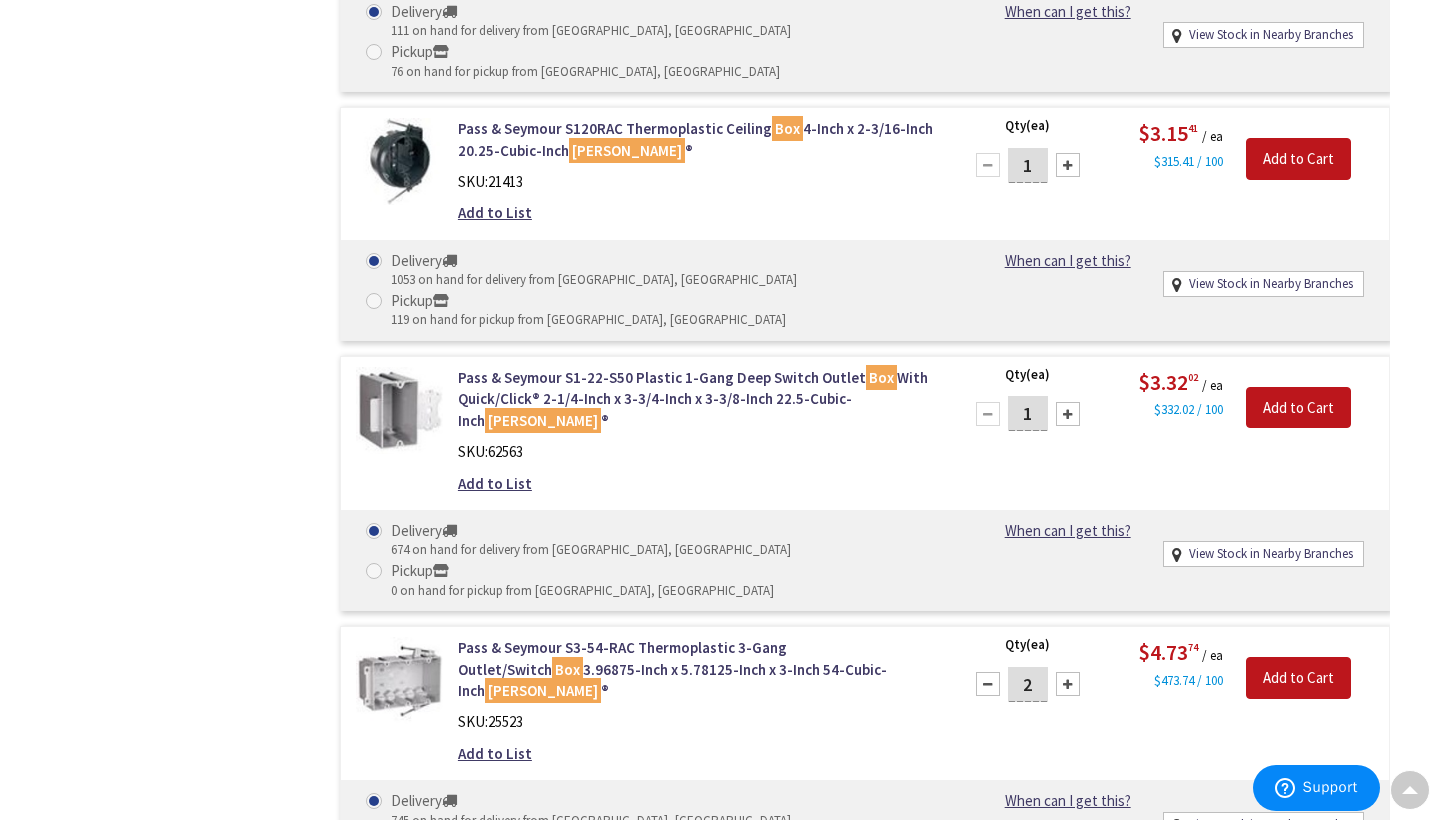 click at bounding box center (1068, 684) 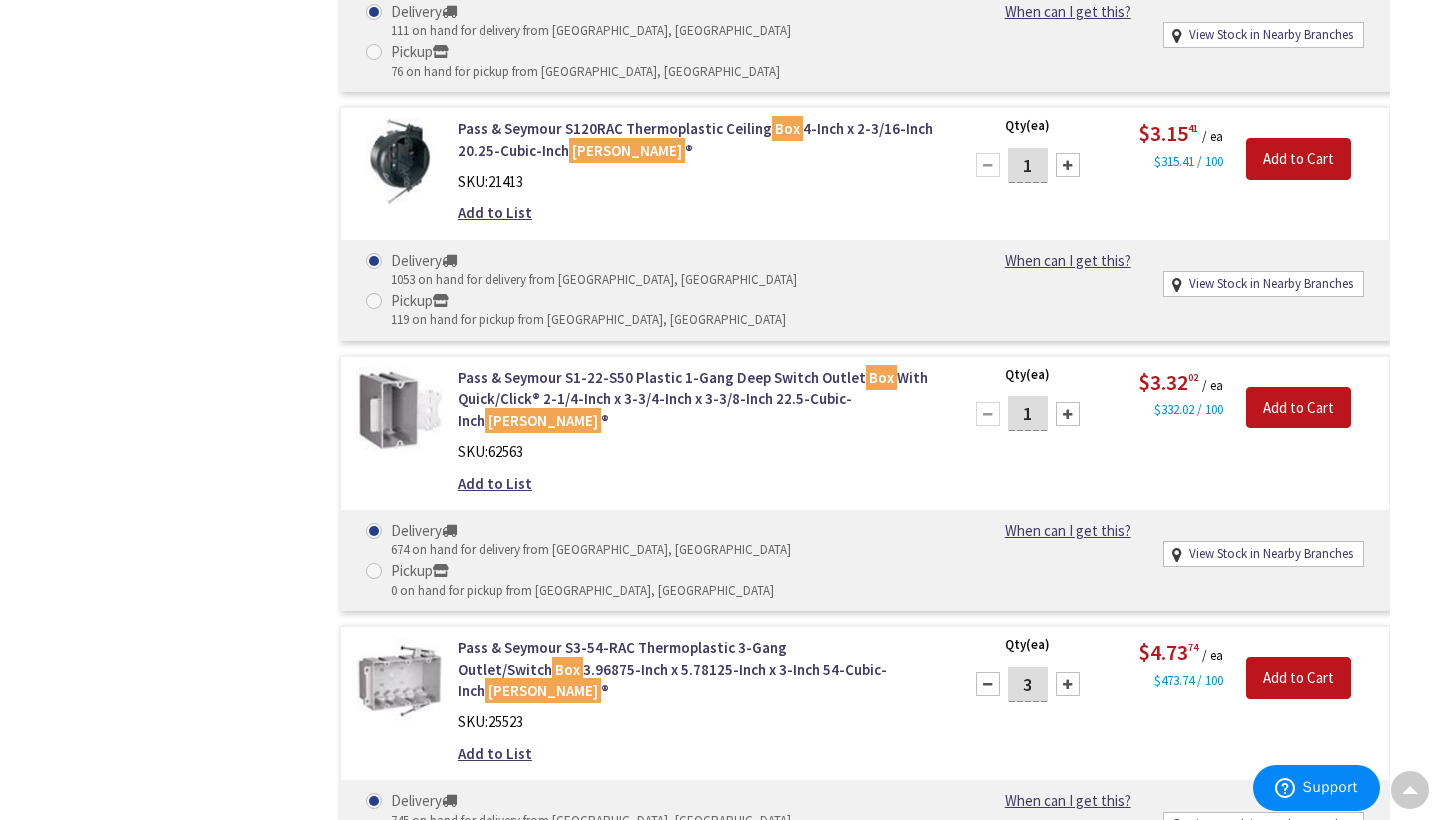 click at bounding box center [1068, 684] 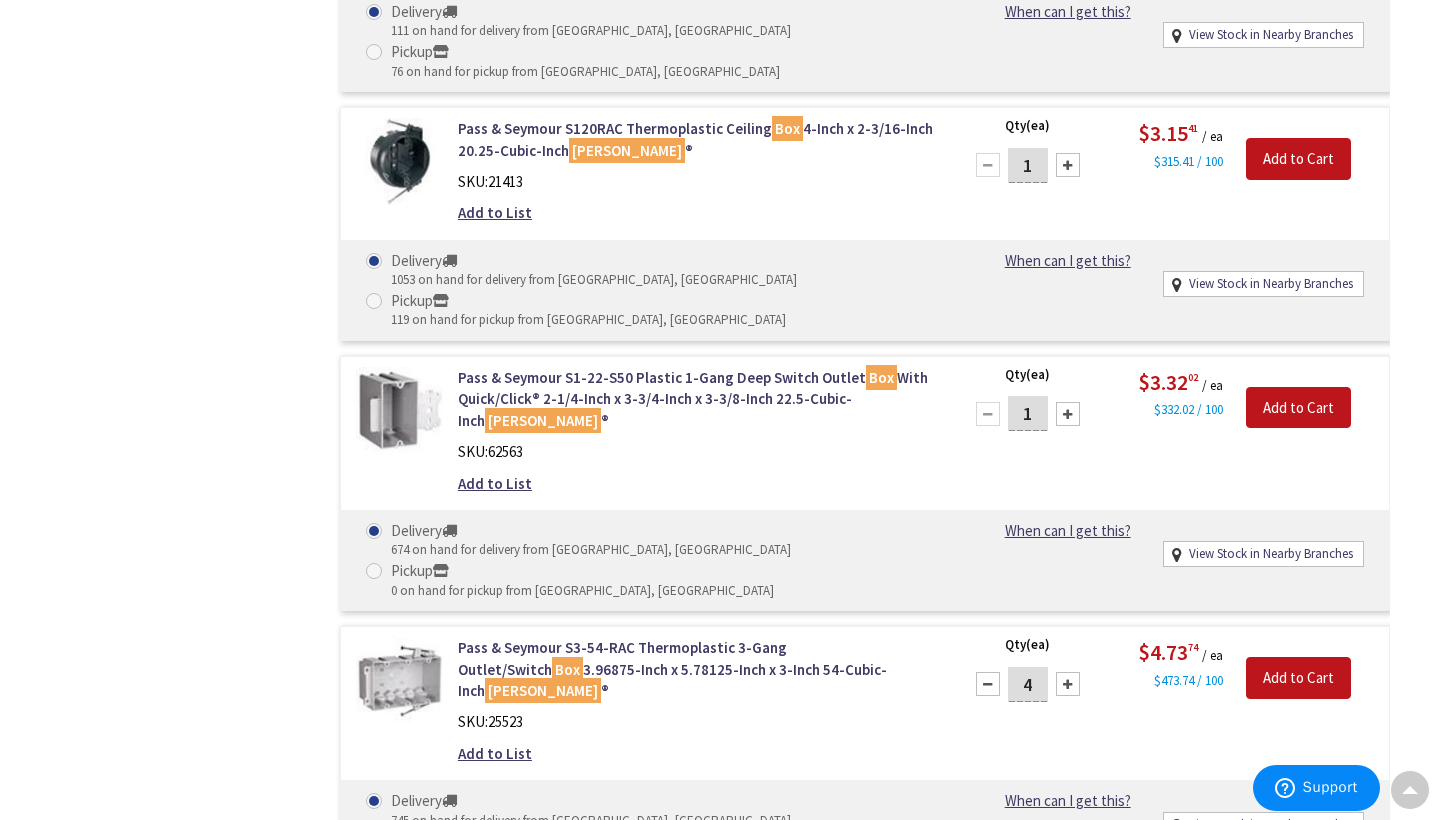 click at bounding box center (1068, 684) 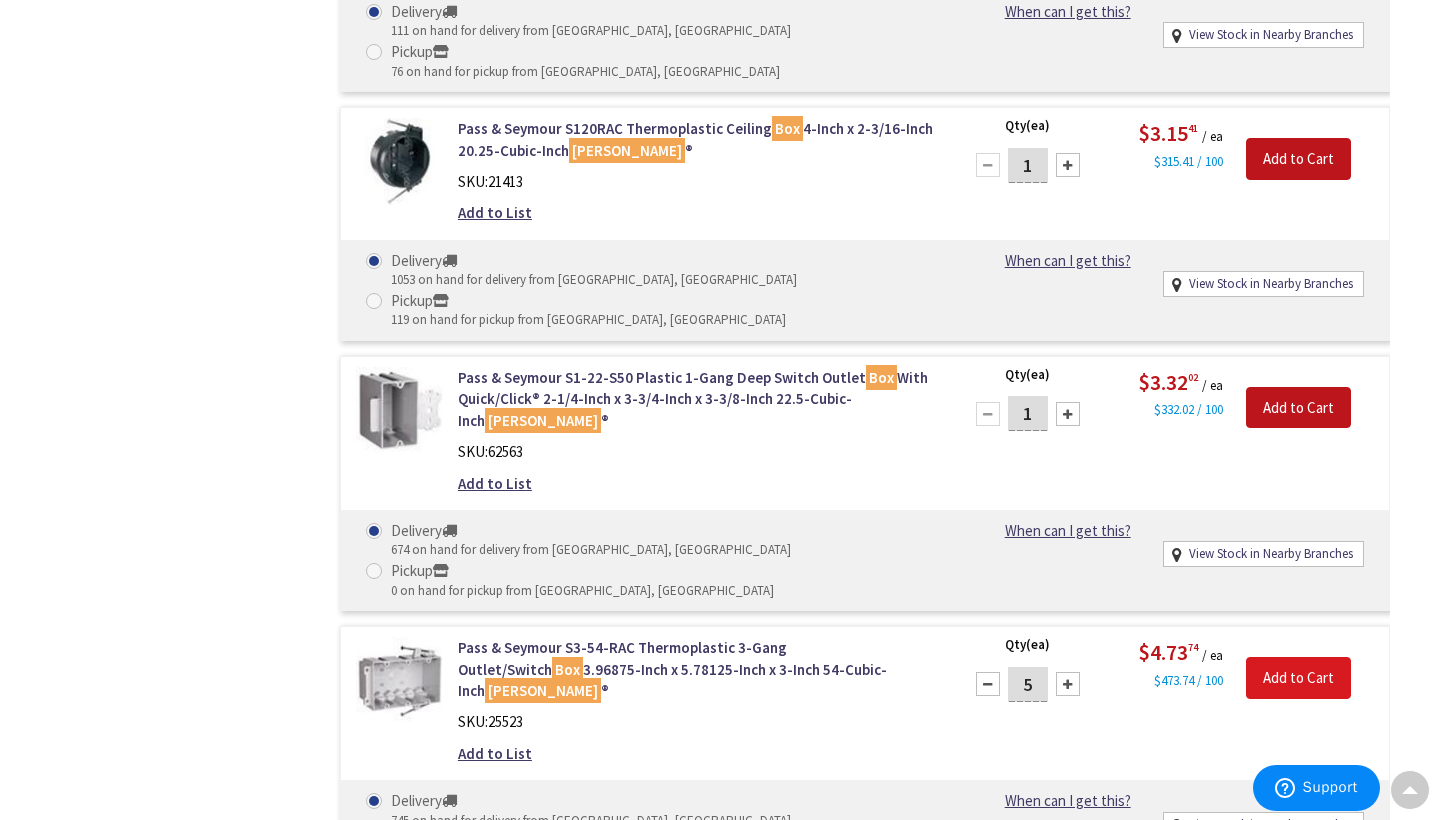 click on "Add to Cart" at bounding box center (1298, 678) 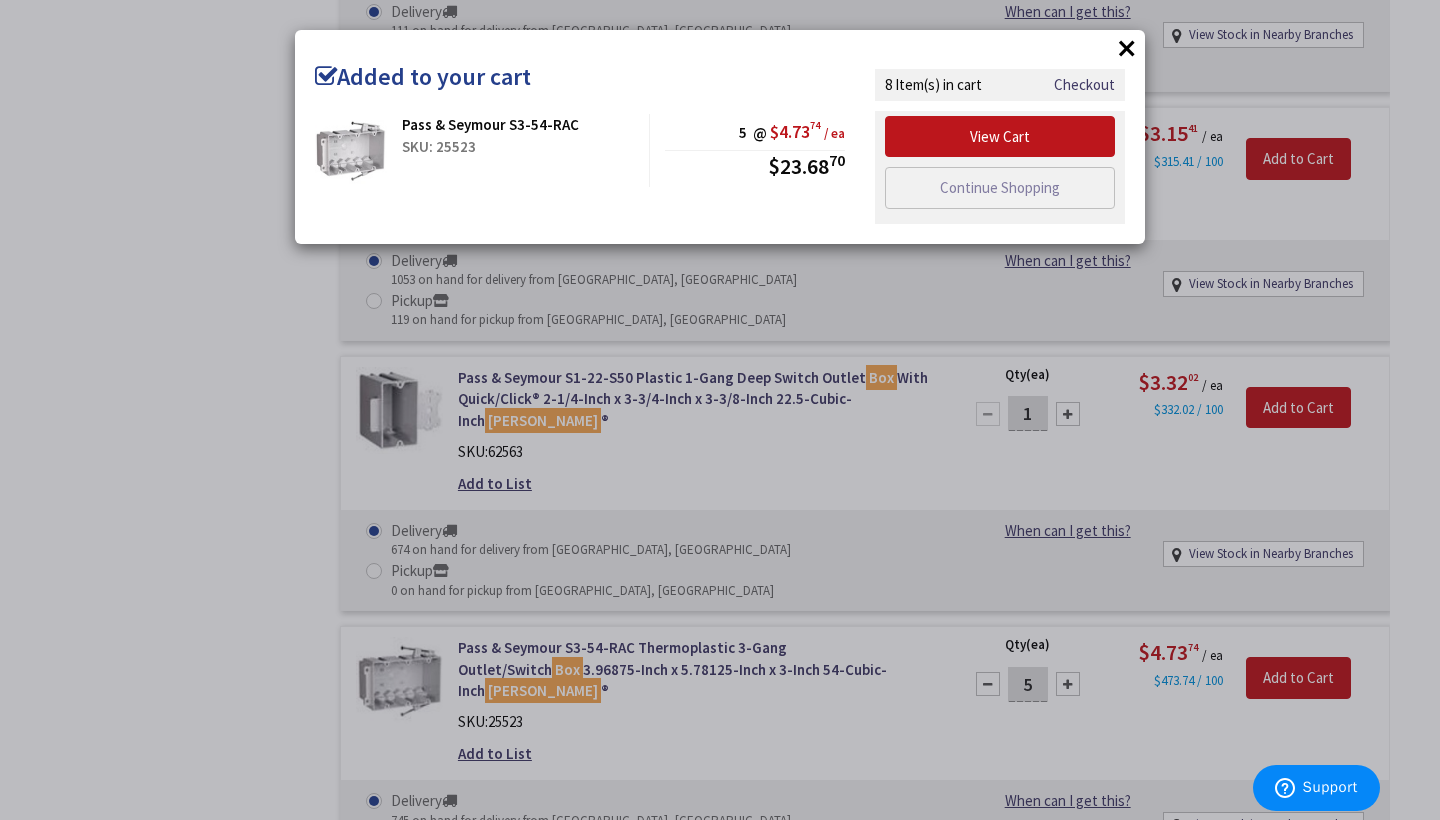 click on "×" at bounding box center [1127, 48] 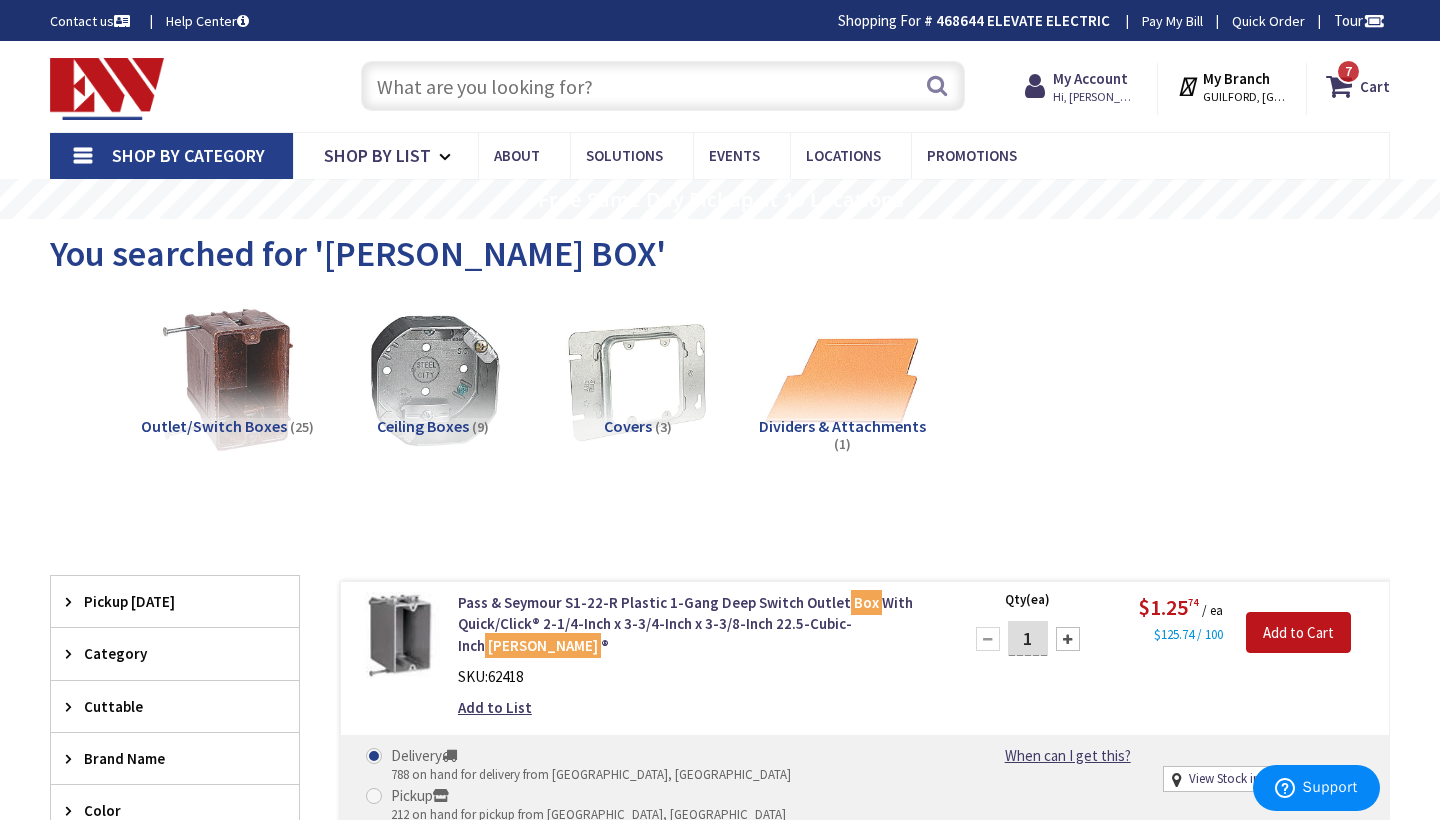 scroll, scrollTop: 0, scrollLeft: 0, axis: both 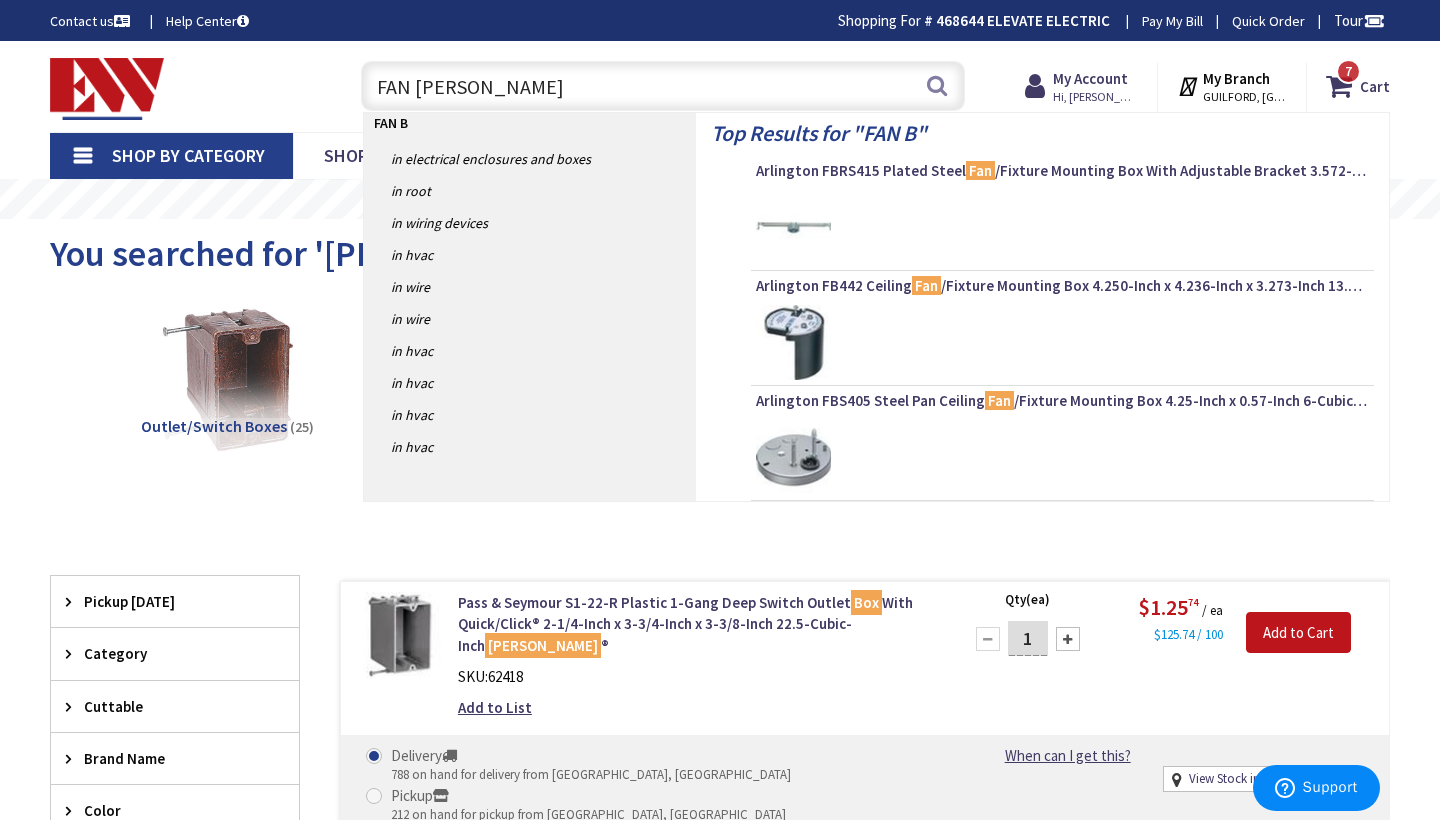 type on "FAN BOX" 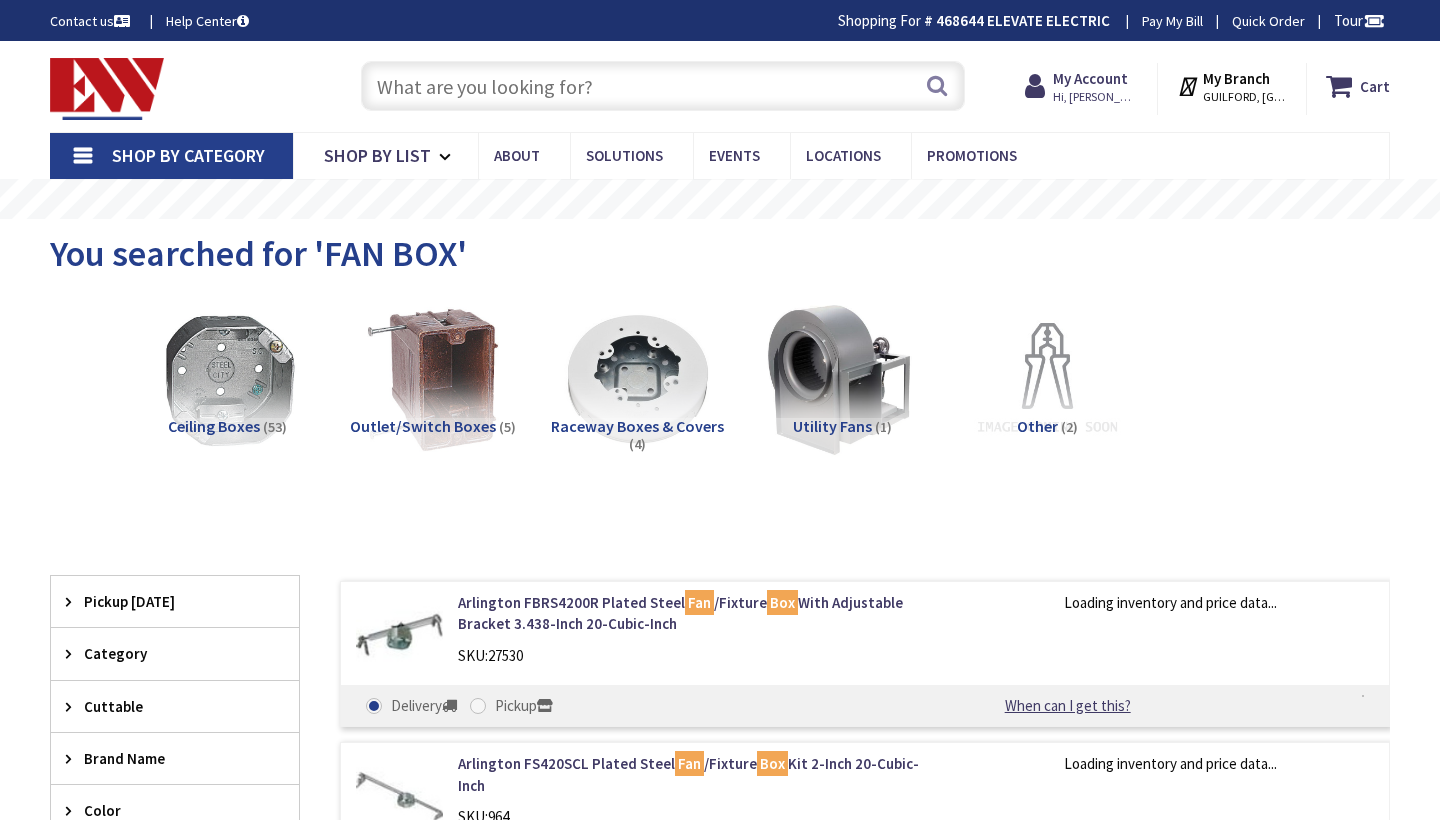 scroll, scrollTop: 0, scrollLeft: 0, axis: both 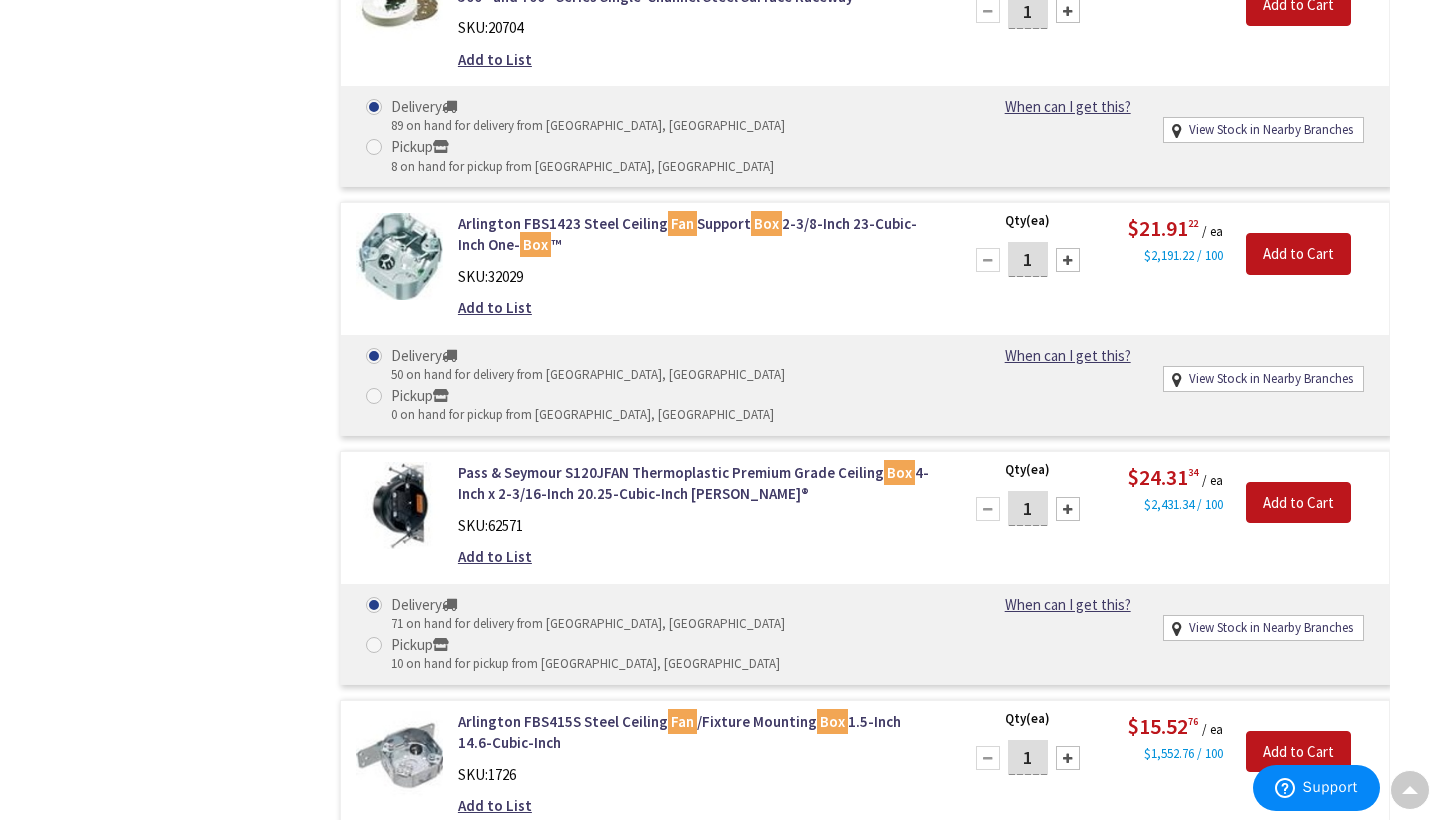 click at bounding box center (1068, 1006) 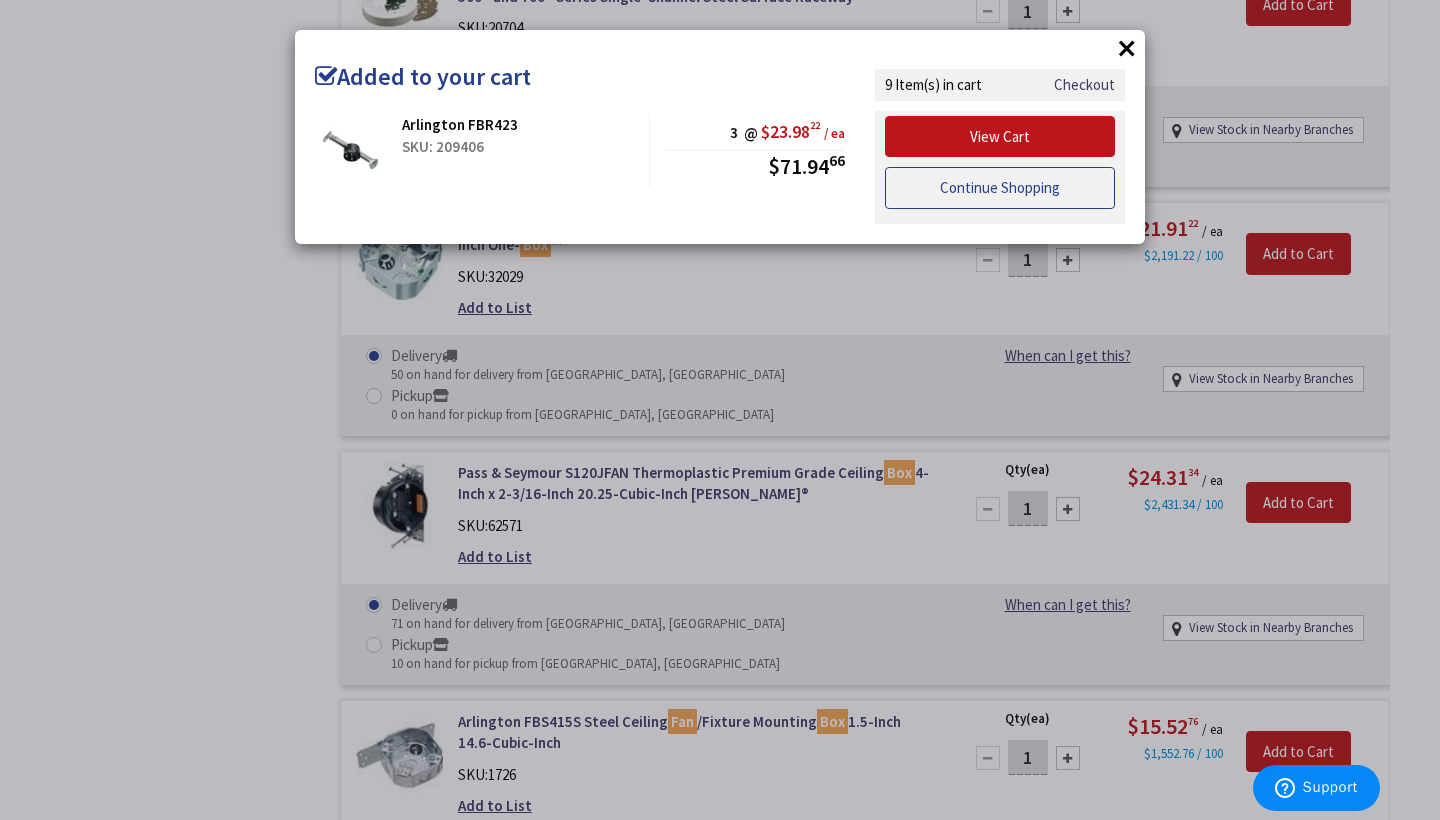 click on "Continue Shopping" at bounding box center (1000, 188) 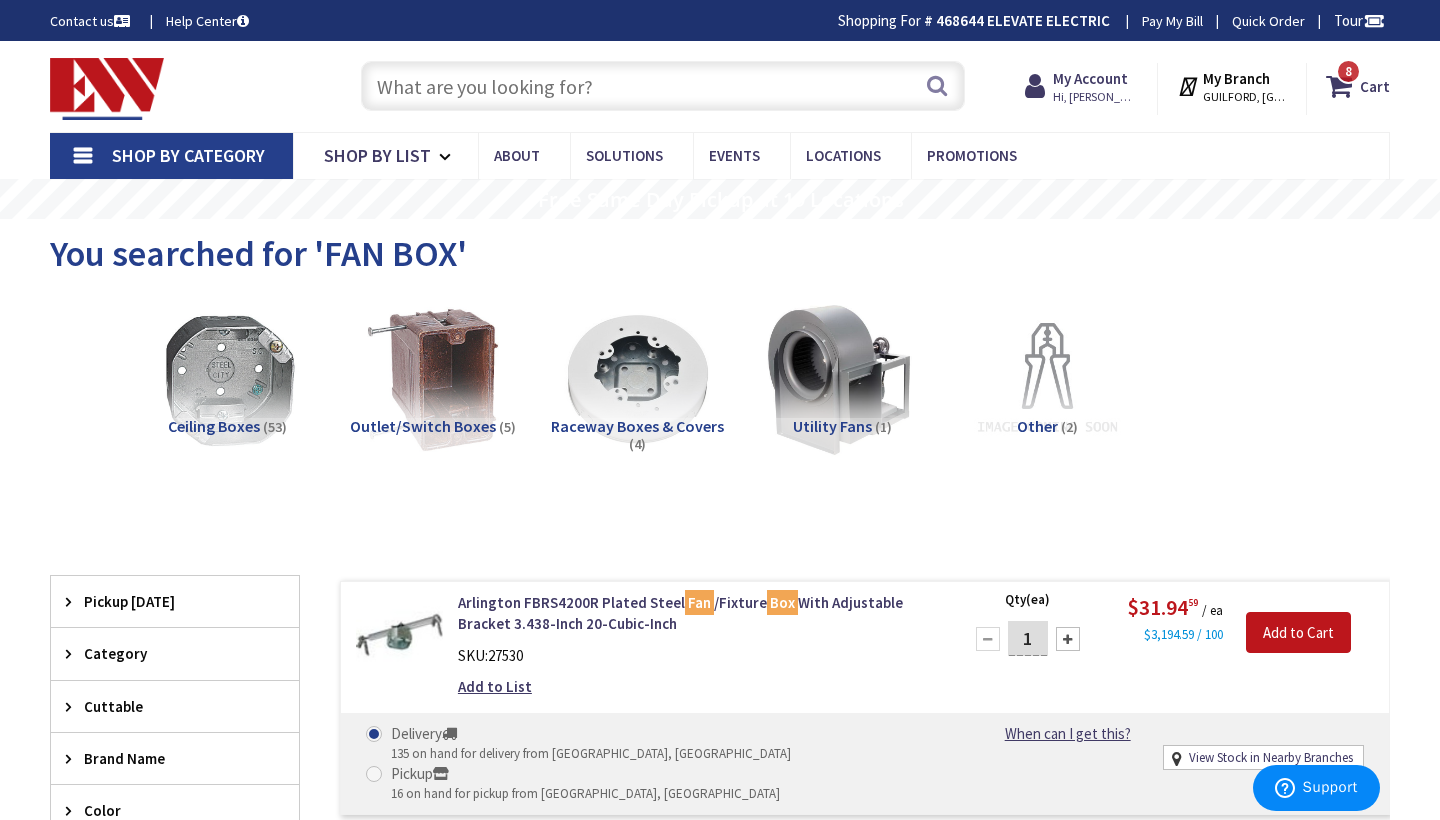 scroll, scrollTop: 0, scrollLeft: 0, axis: both 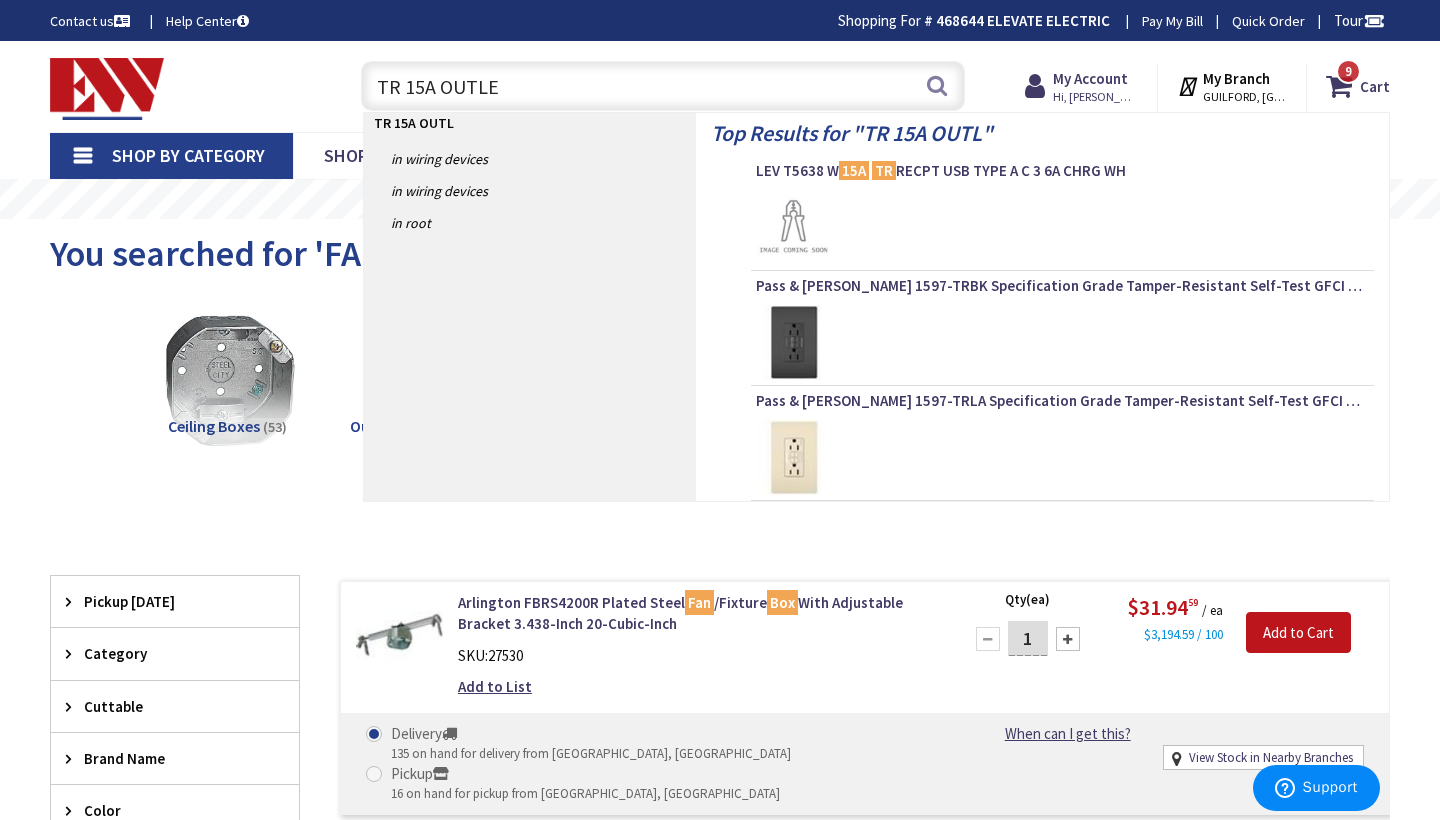 type on "TR 15A OUTLET" 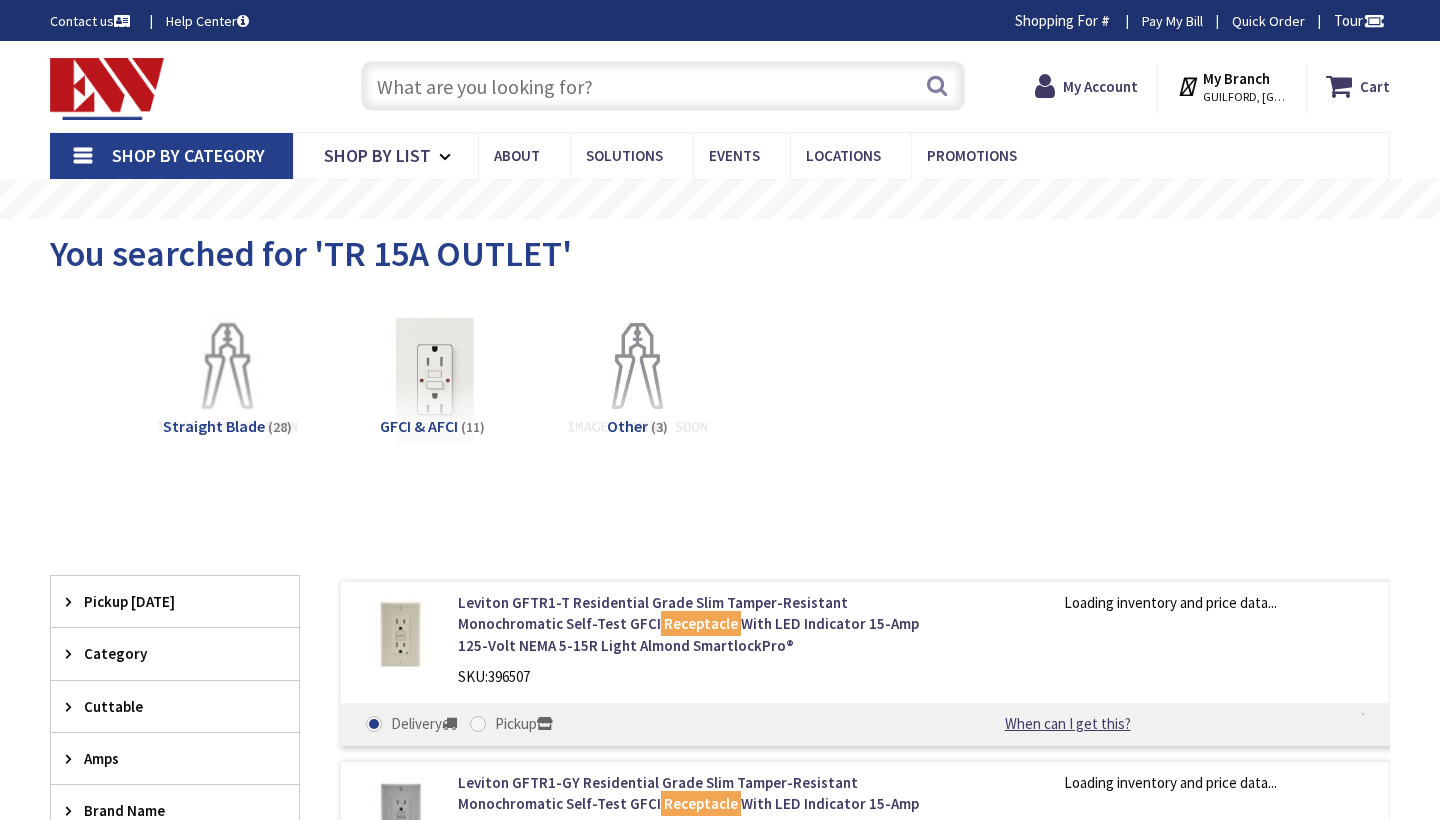 scroll, scrollTop: 0, scrollLeft: 0, axis: both 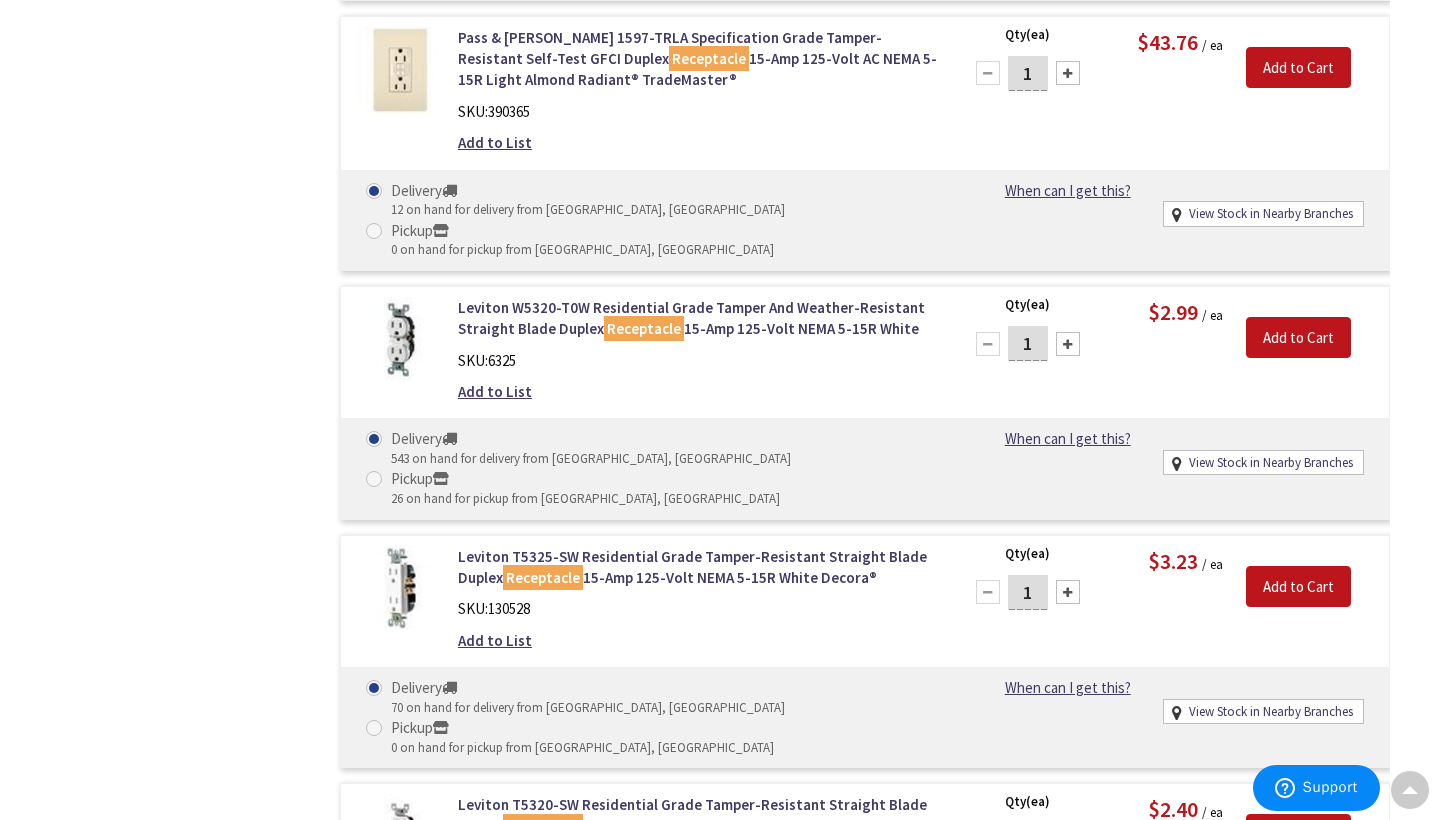 click on "1" at bounding box center (1028, 592) 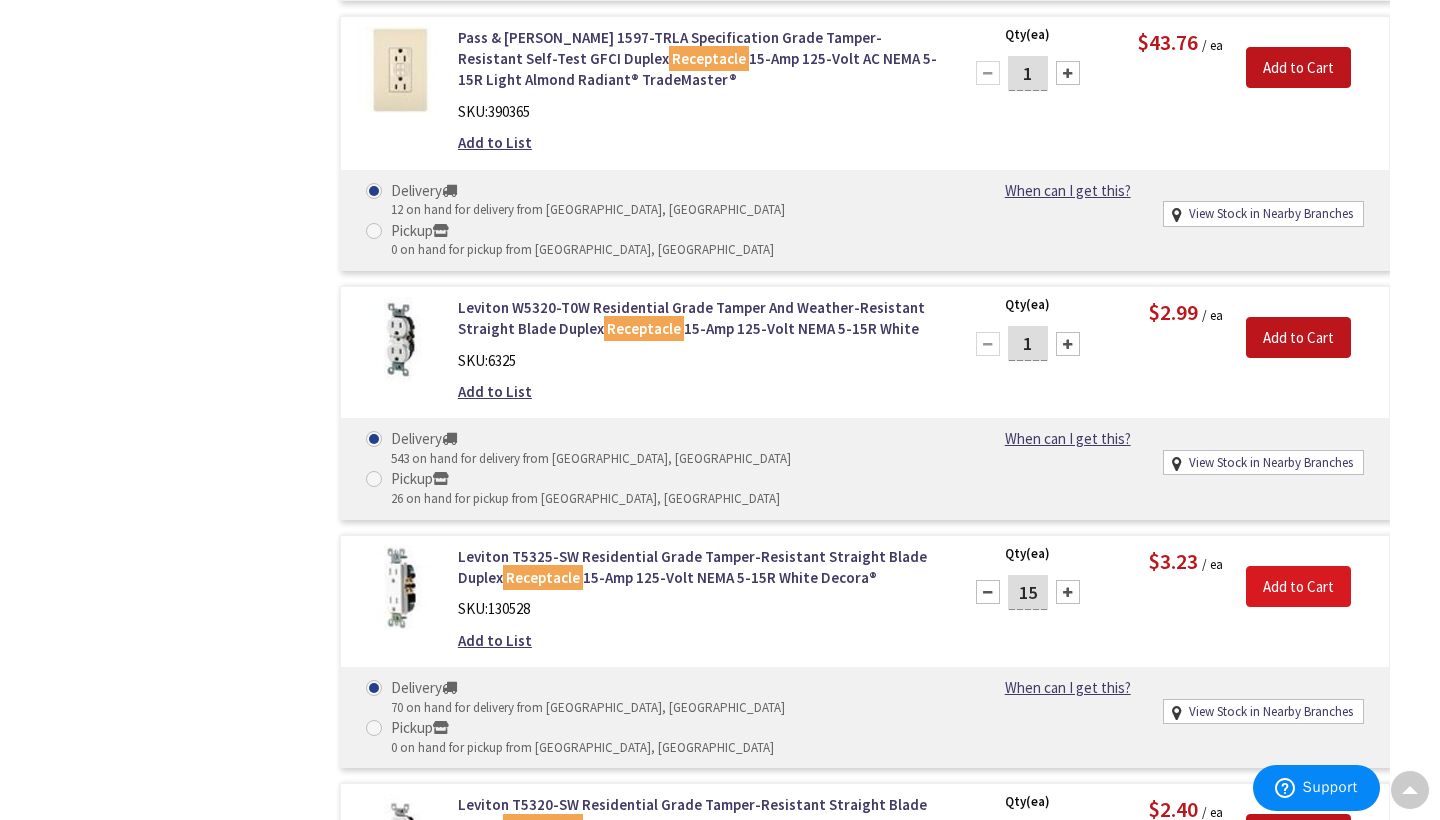 type on "15" 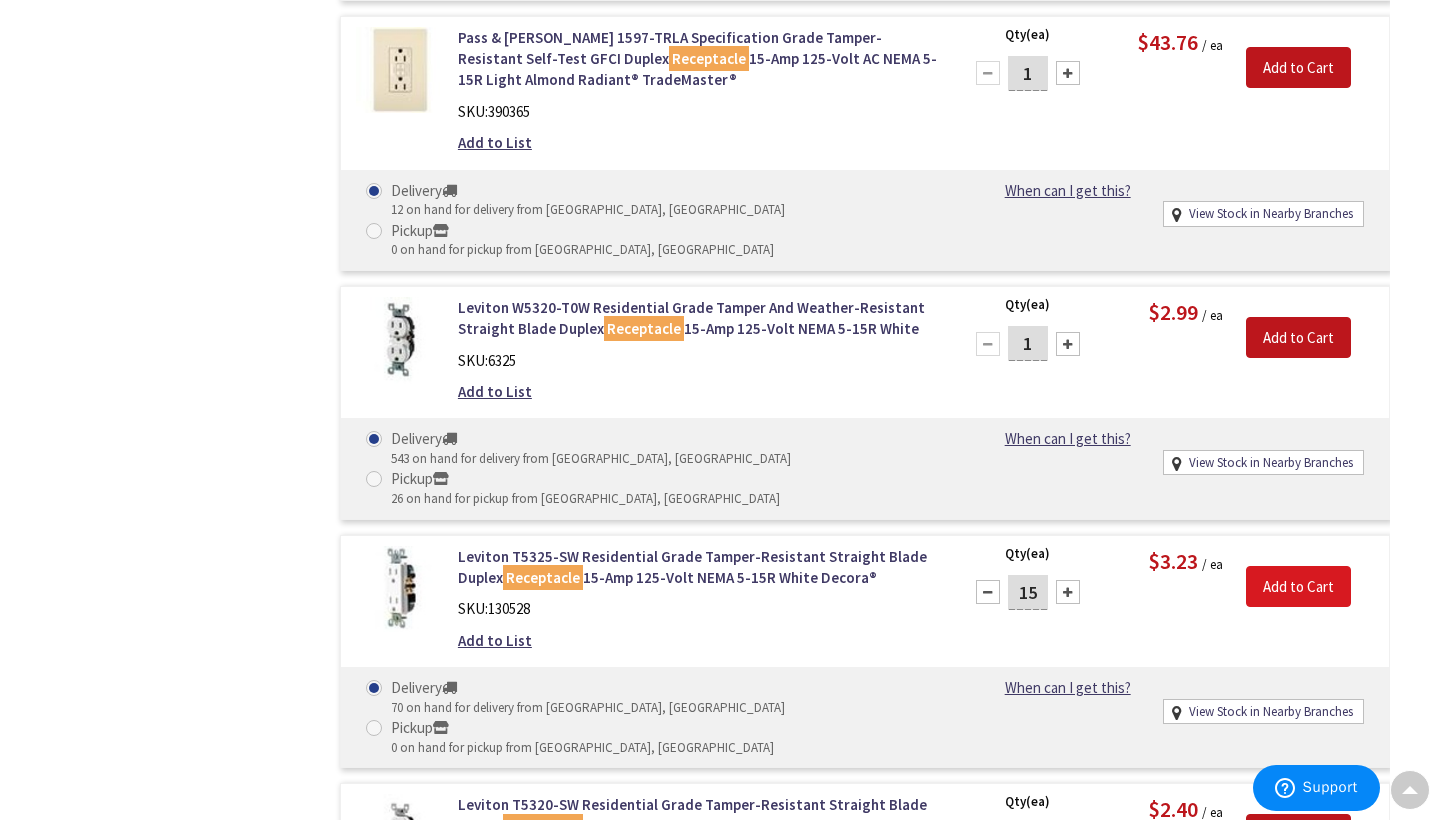 click on "Add to Cart" at bounding box center (1298, 587) 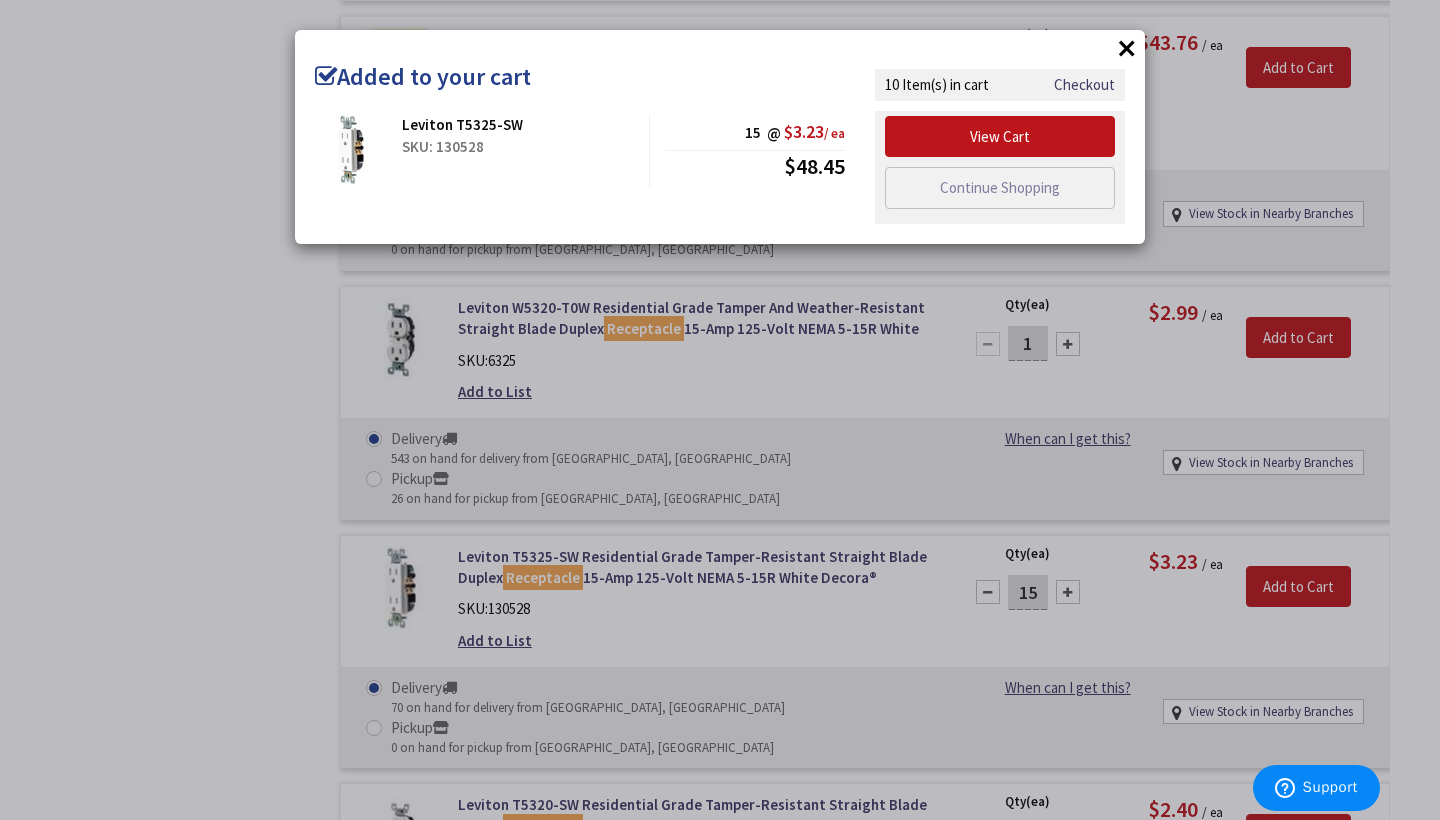 click on "×" at bounding box center [1127, 48] 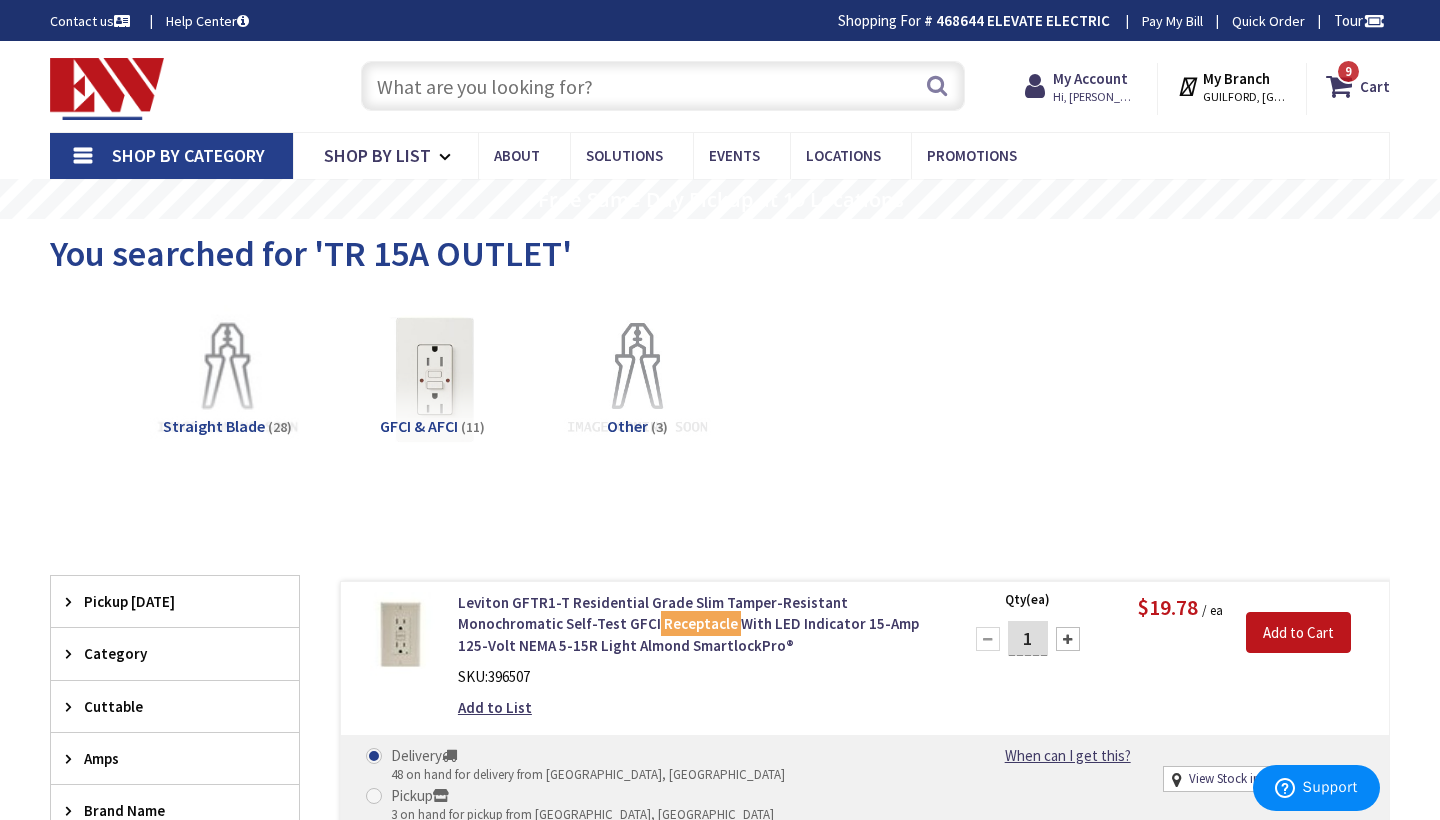 scroll, scrollTop: 0, scrollLeft: 0, axis: both 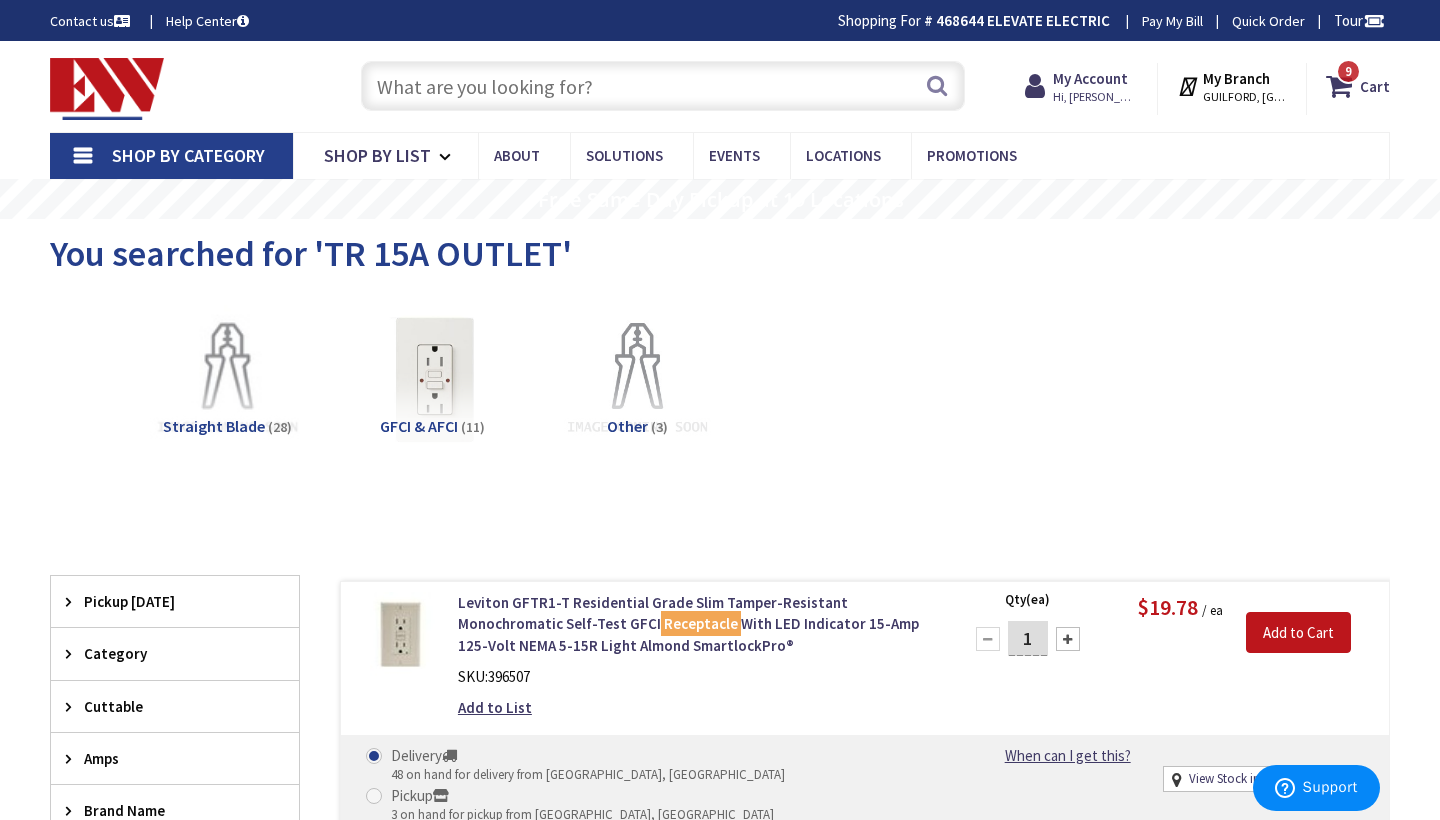 click at bounding box center (663, 86) 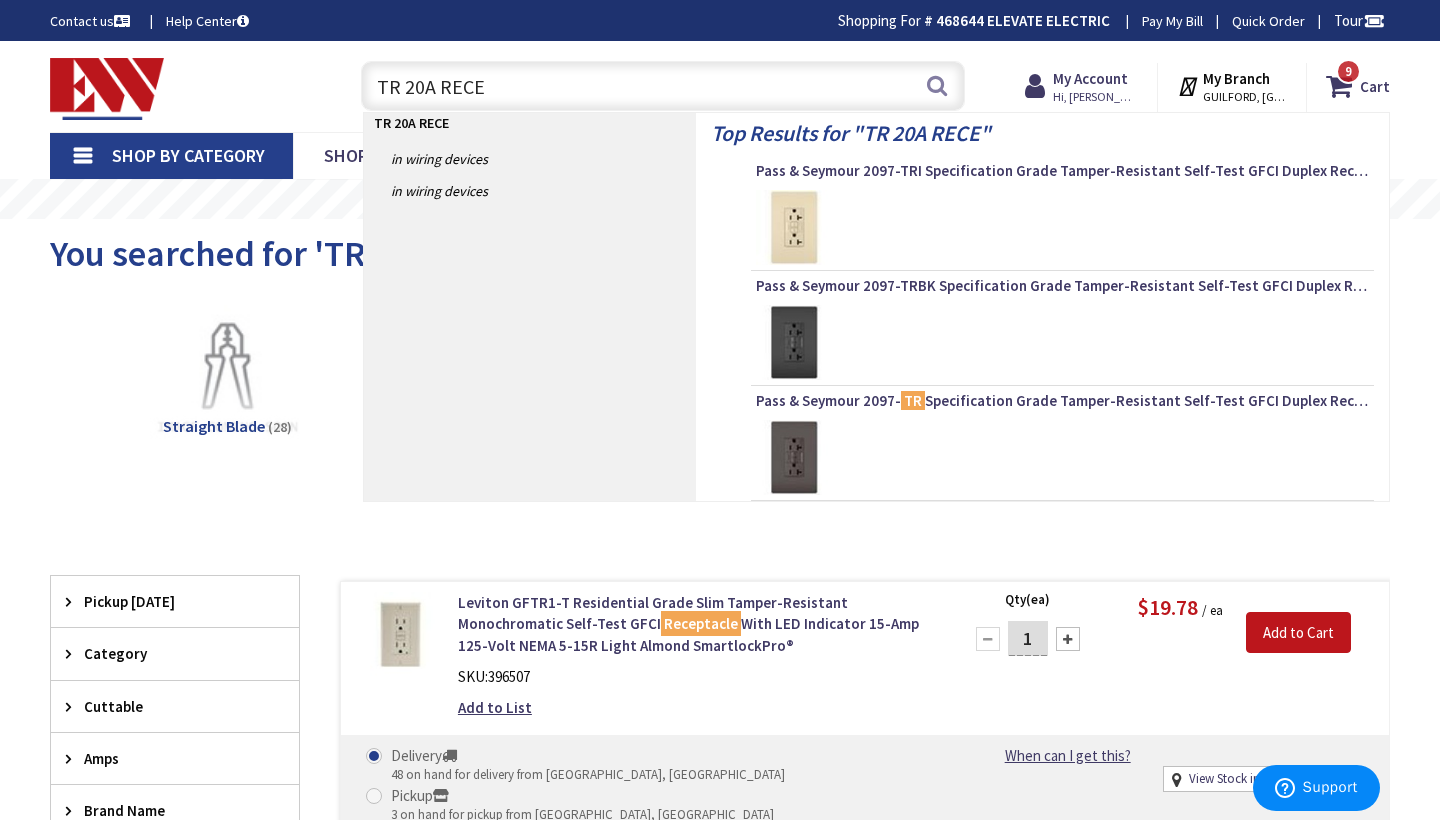 type on "TR 20A RECEP" 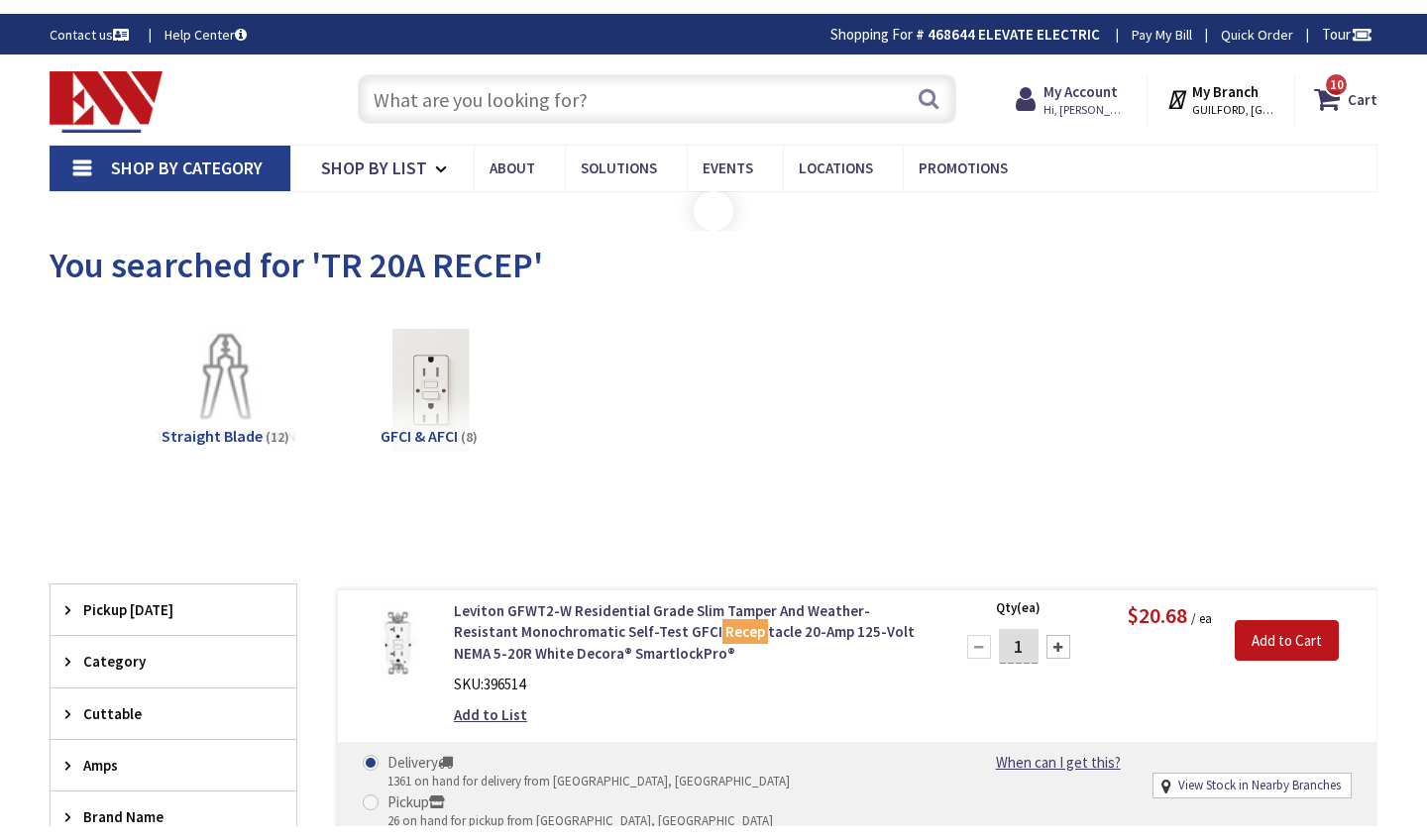 scroll, scrollTop: 0, scrollLeft: 0, axis: both 